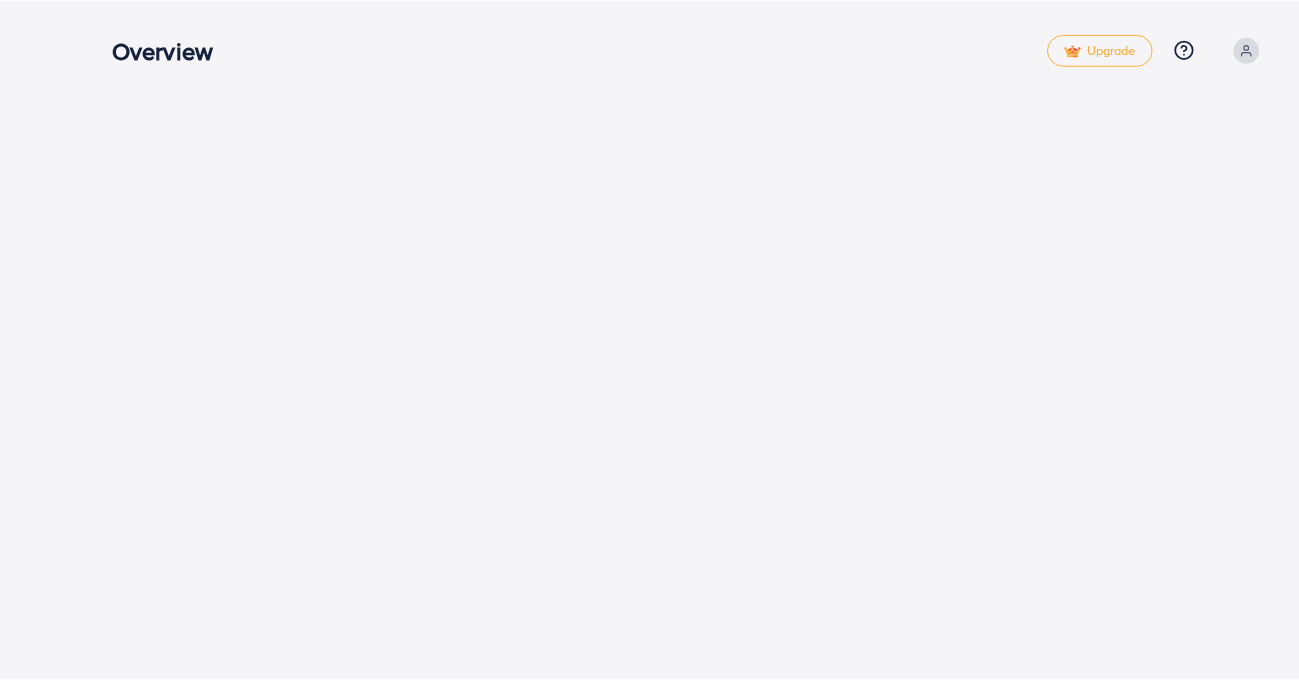 scroll, scrollTop: 0, scrollLeft: 0, axis: both 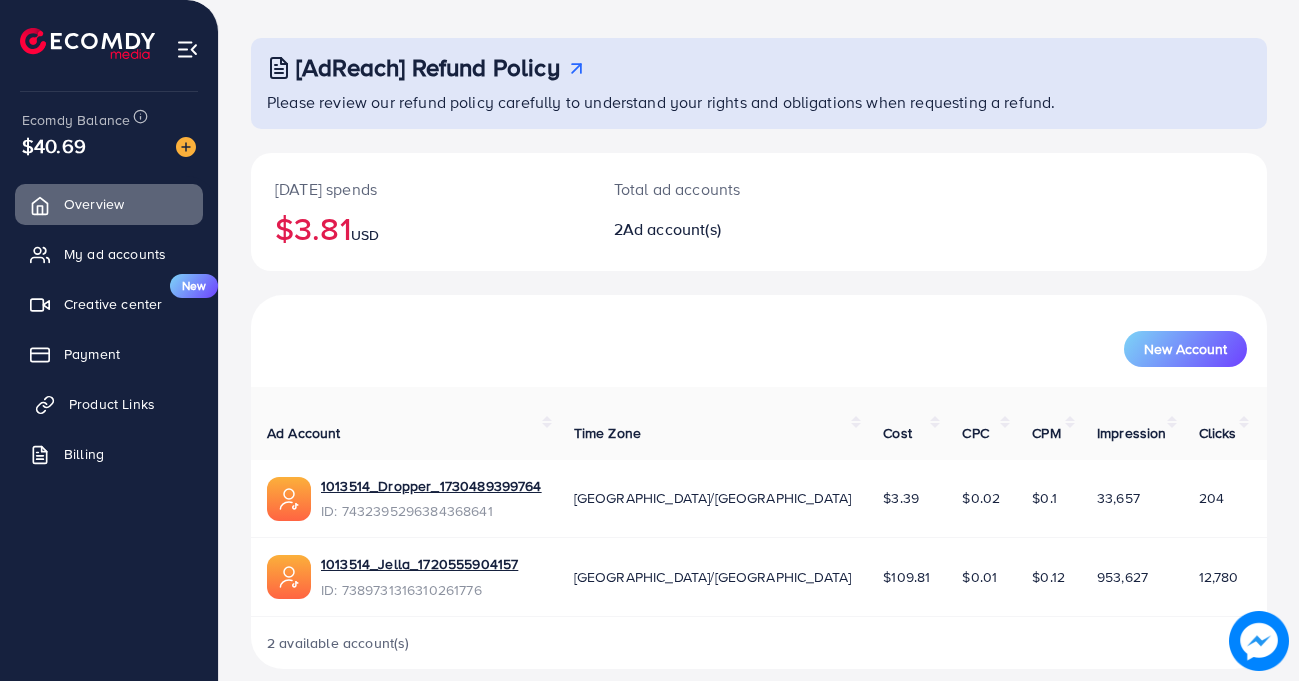 click on "Product Links" at bounding box center (112, 404) 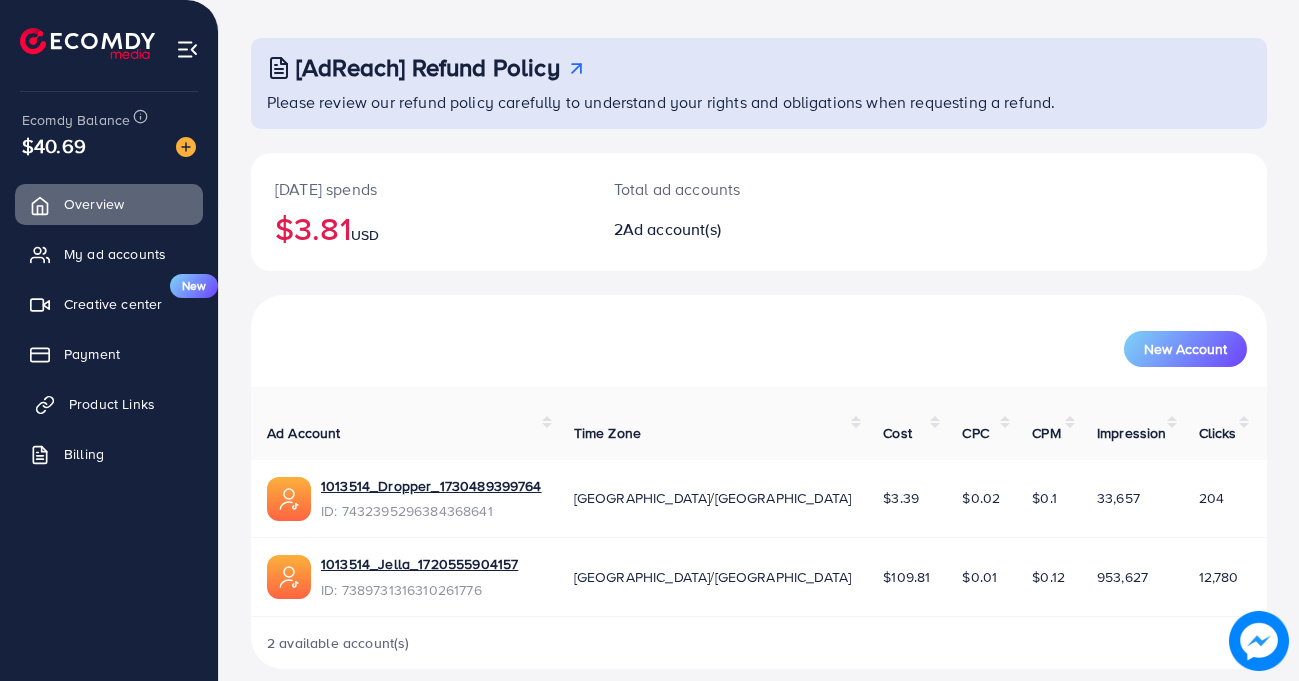 scroll, scrollTop: 0, scrollLeft: 0, axis: both 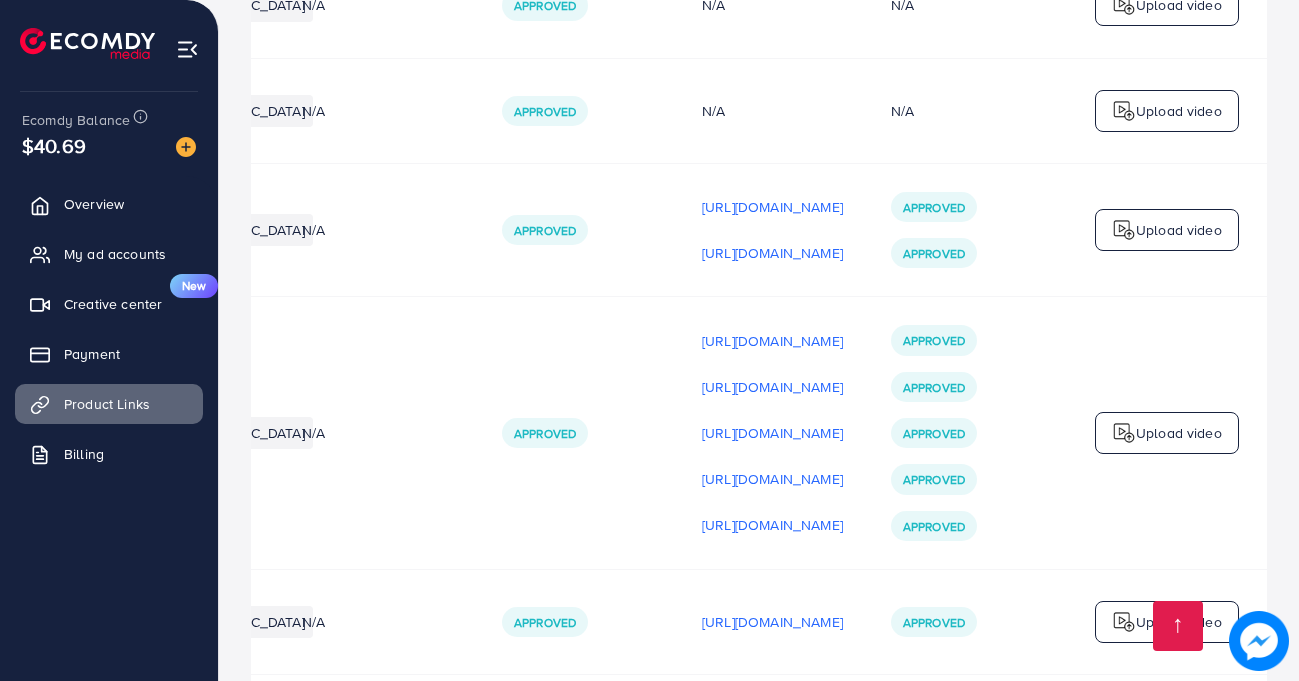 click on "Overview My ad accounts Creative center  New  Payment Product Links Billing" at bounding box center (109, 377) 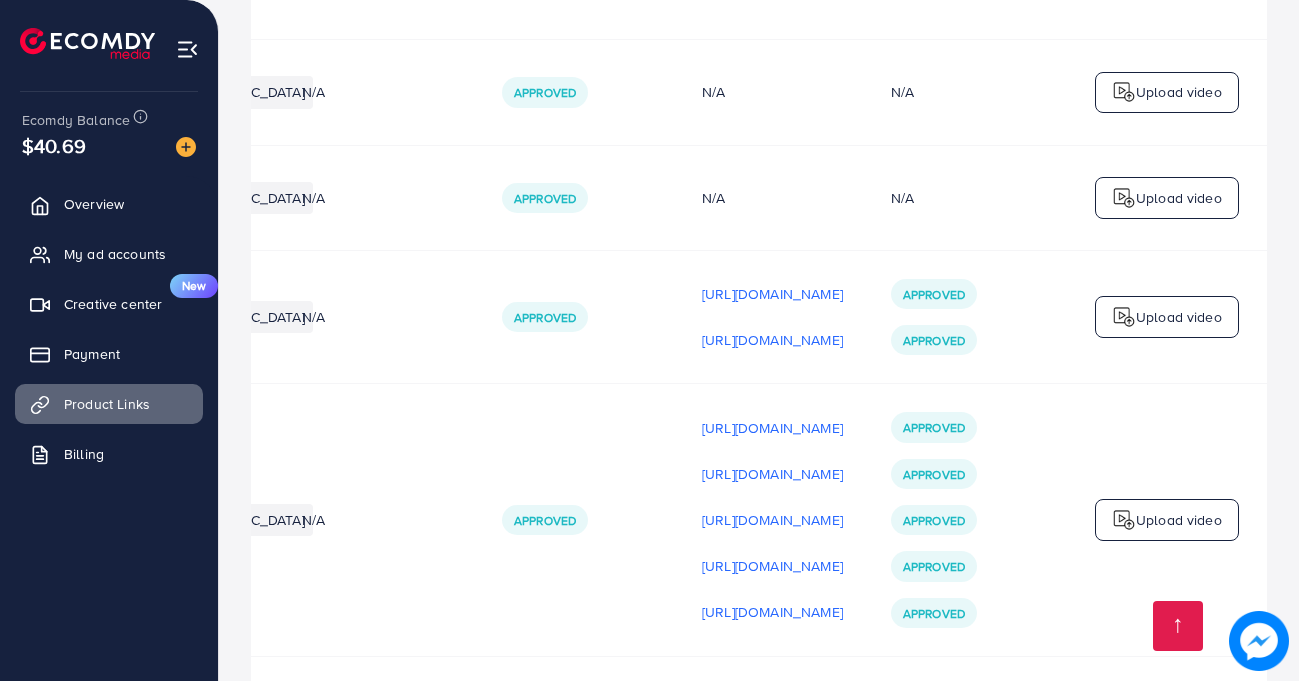 scroll, scrollTop: 666, scrollLeft: 0, axis: vertical 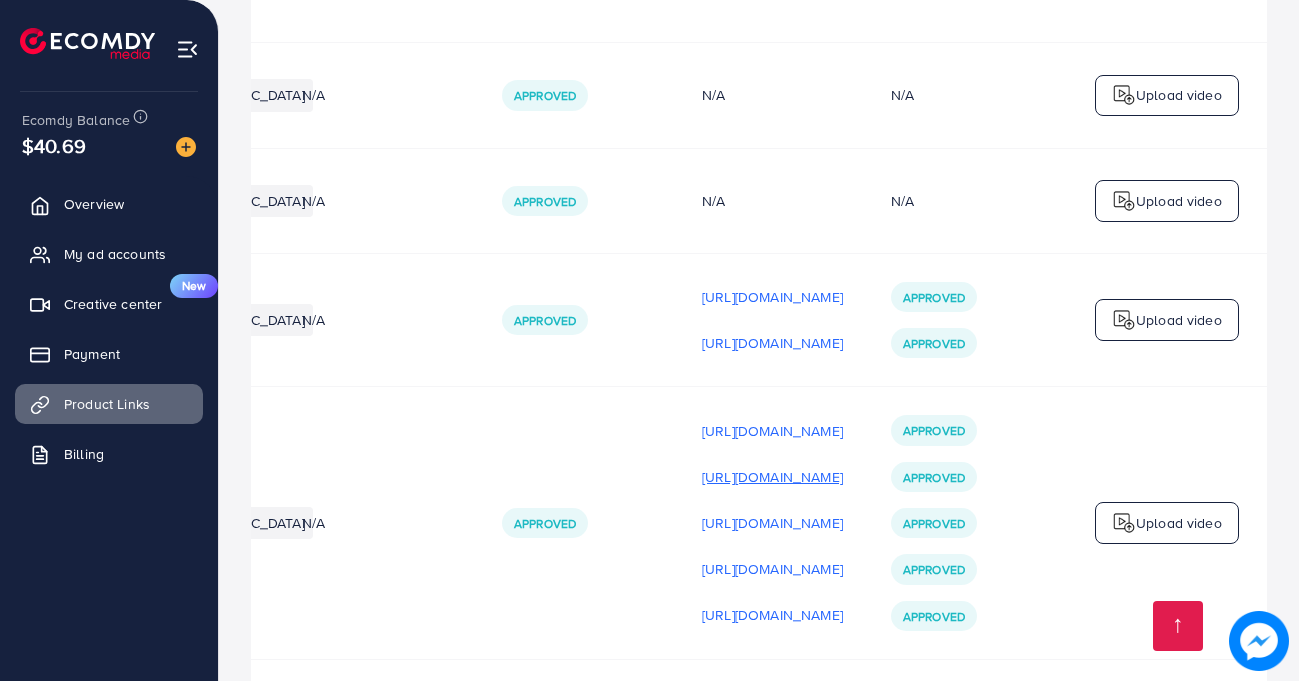 click on "[URL][DOMAIN_NAME]" at bounding box center [772, 477] 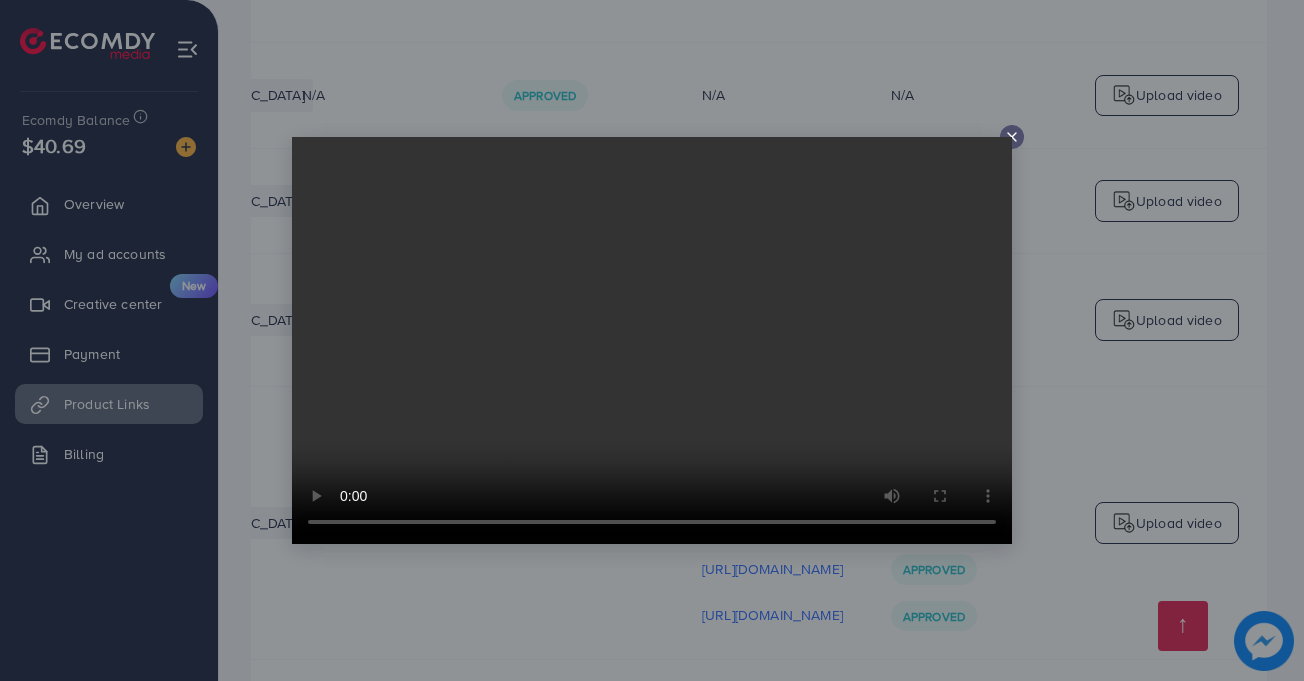 click 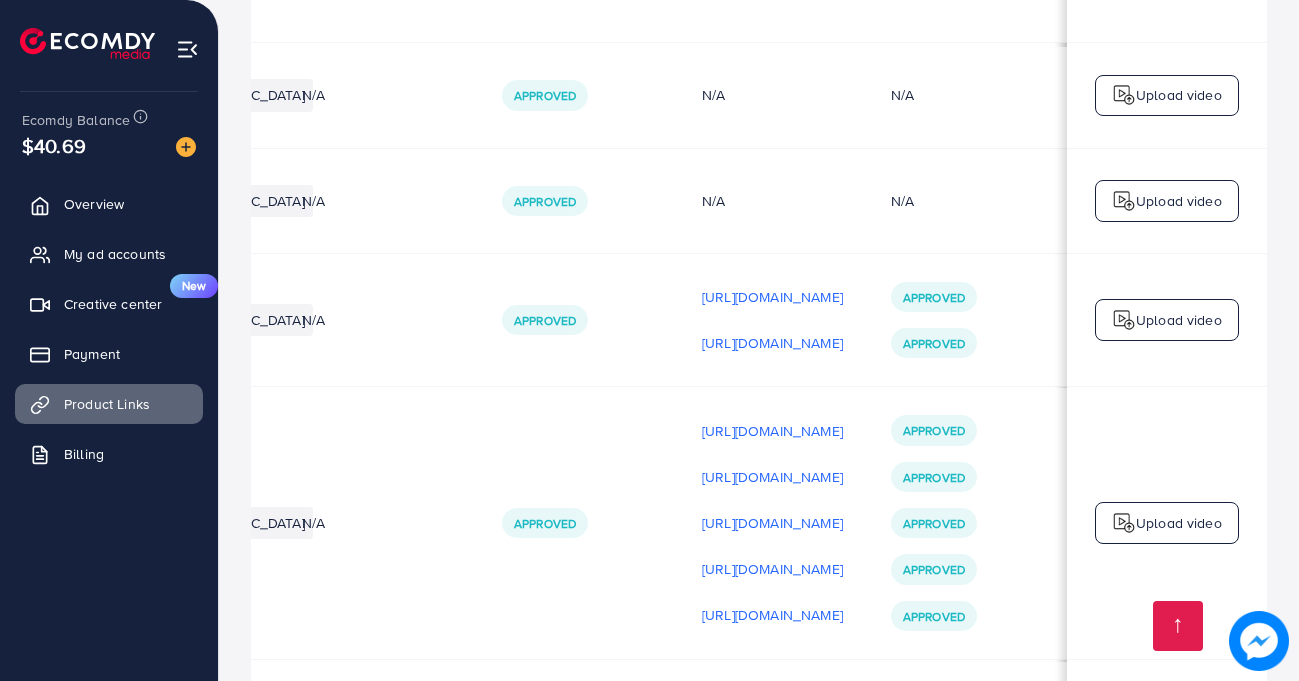 scroll, scrollTop: 3, scrollLeft: 663, axis: both 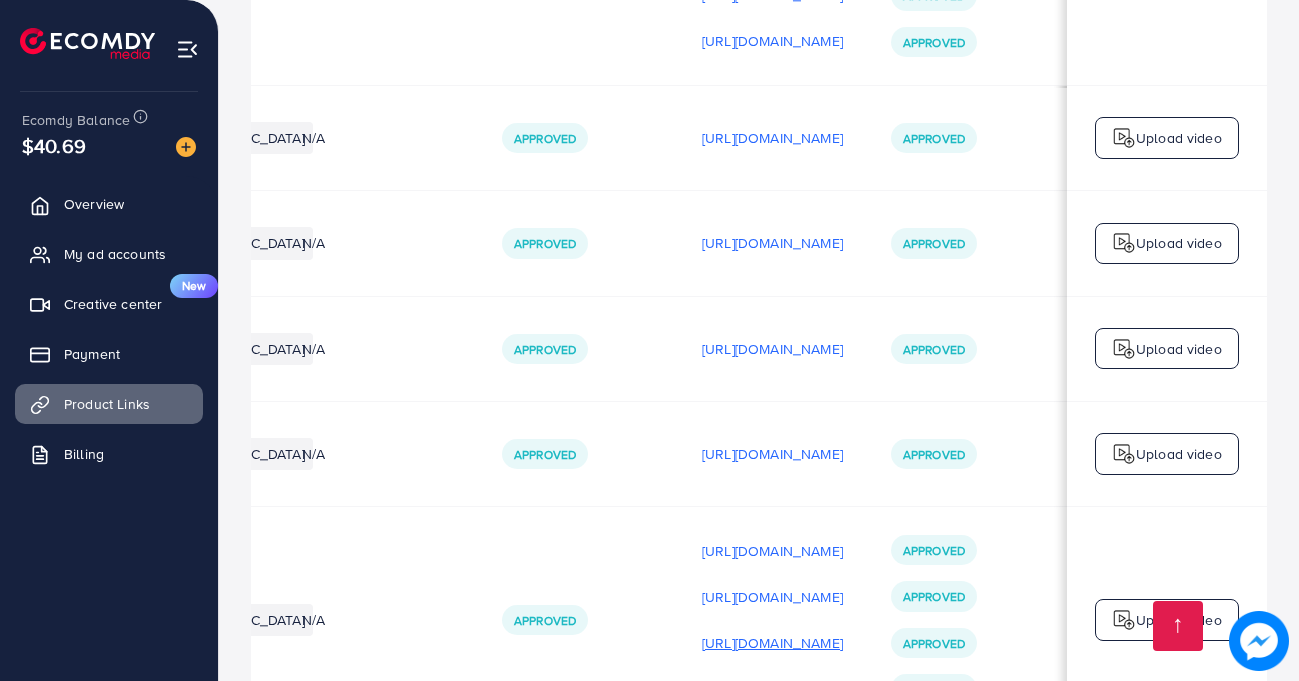 click on "[URL][DOMAIN_NAME]" at bounding box center [772, 643] 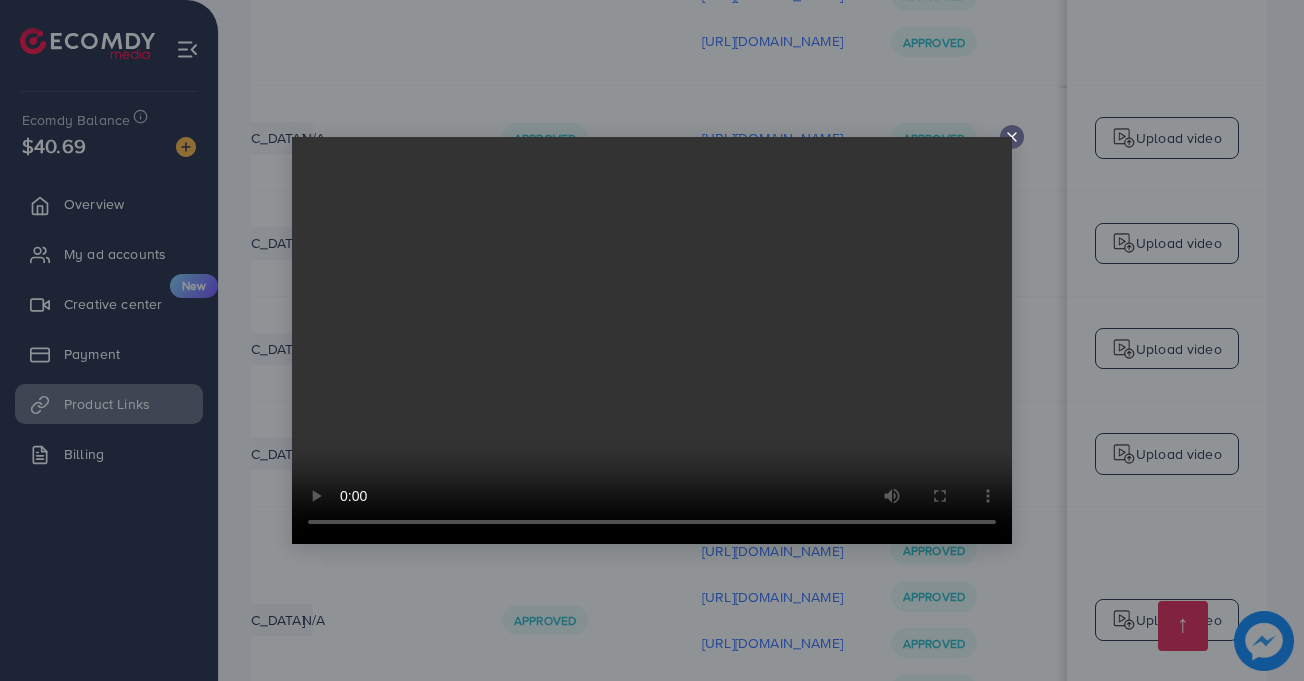 click 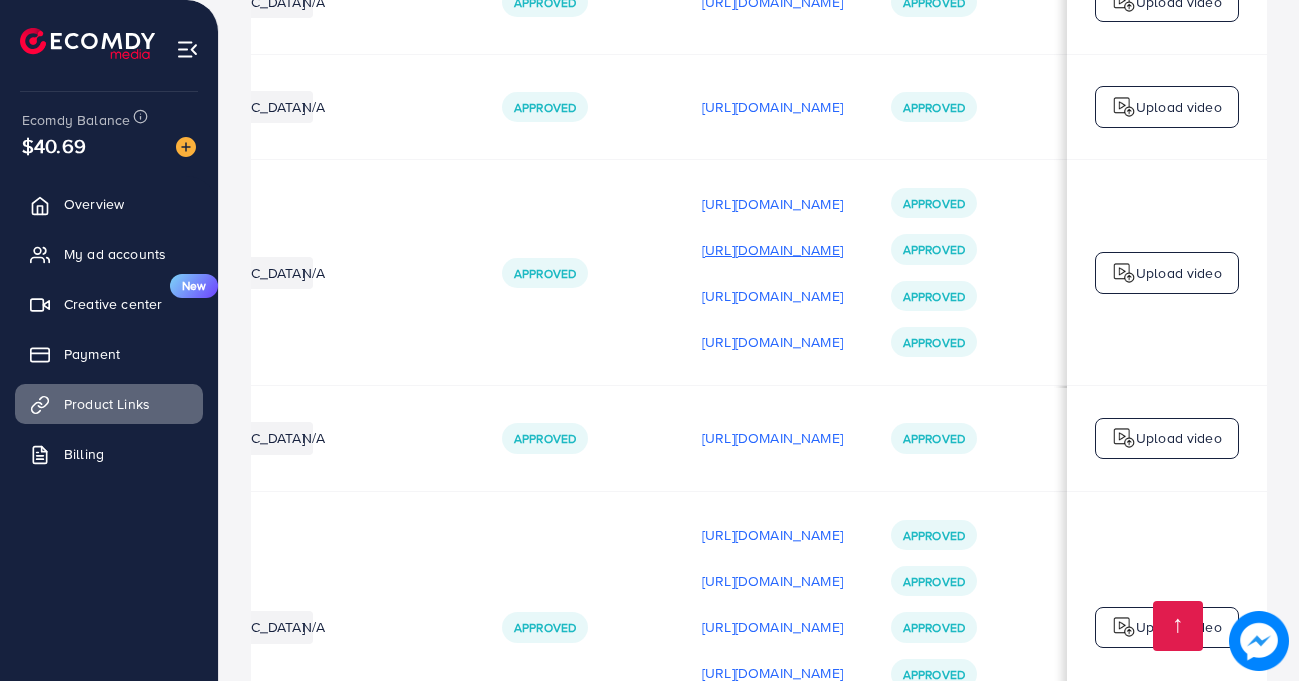 scroll, scrollTop: 1586, scrollLeft: 0, axis: vertical 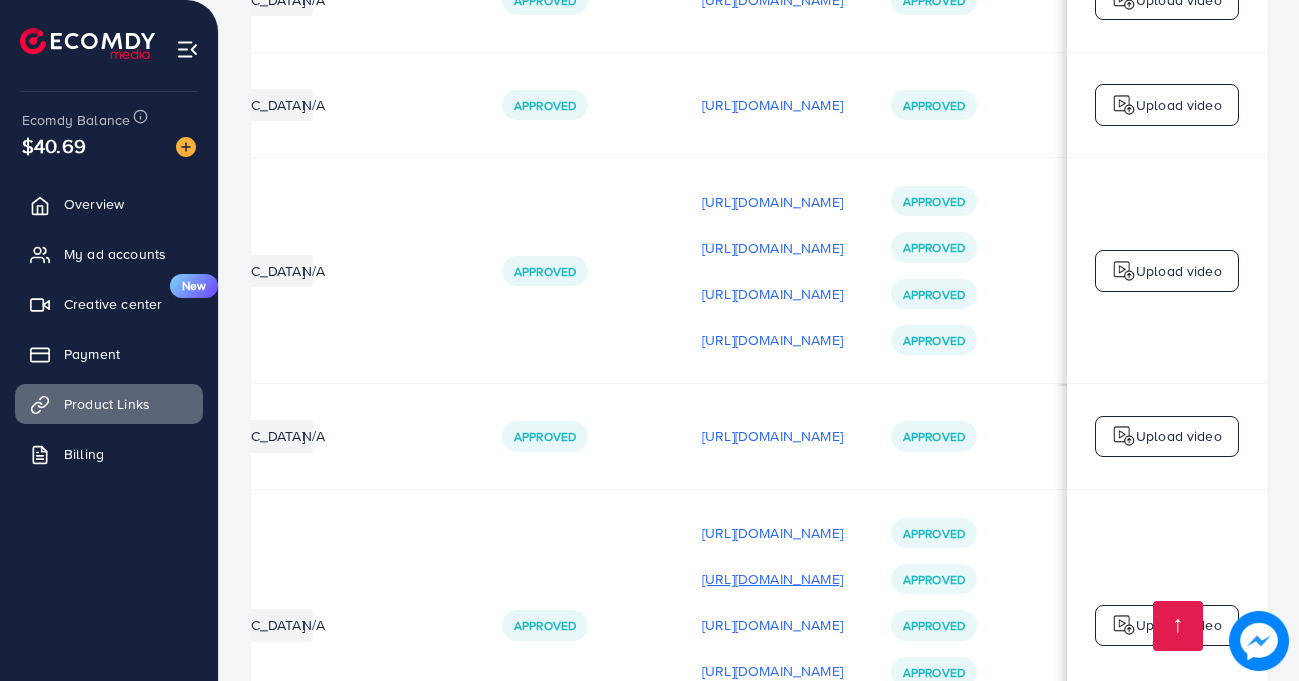 click on "[URL][DOMAIN_NAME]" at bounding box center (772, 579) 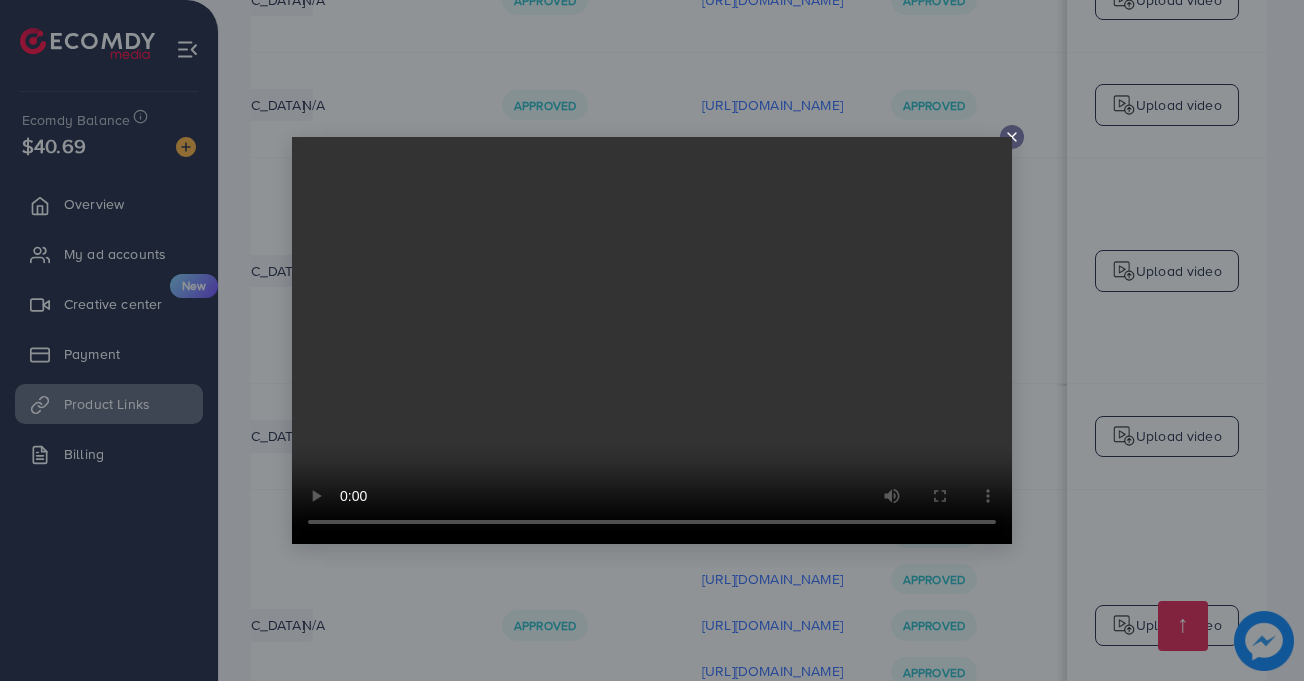click 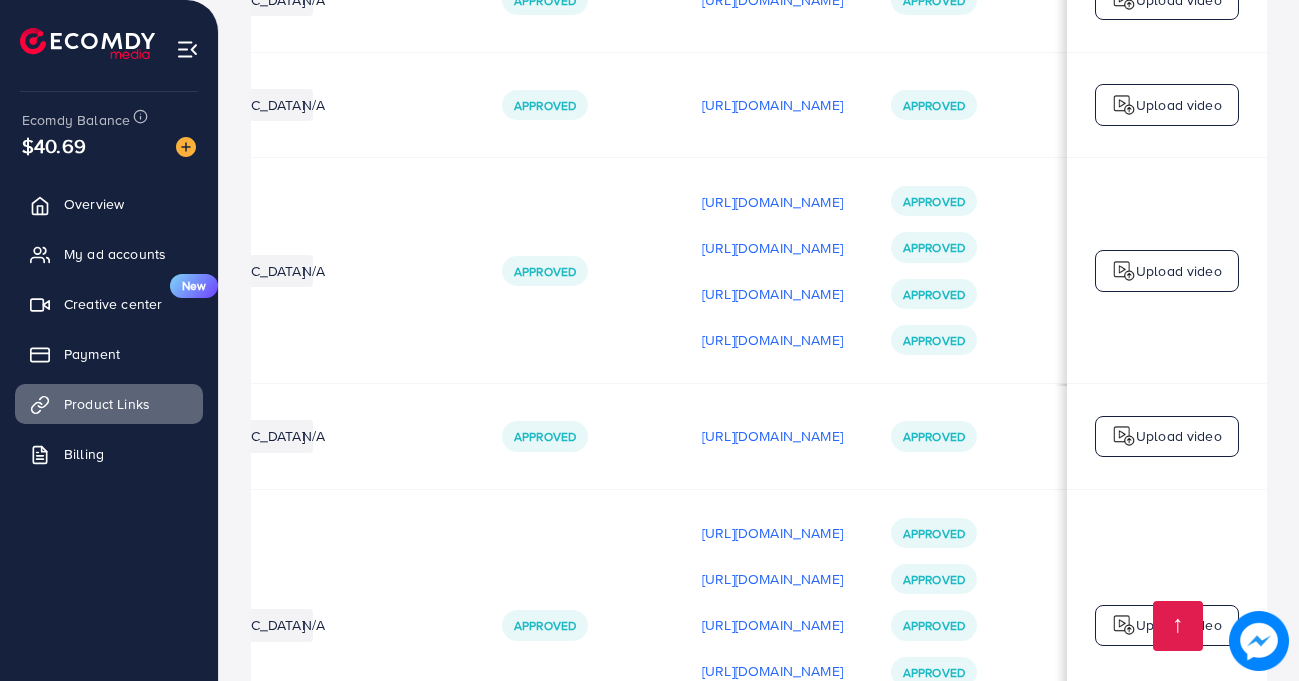 click on "[URL][DOMAIN_NAME]" at bounding box center [772, 717] 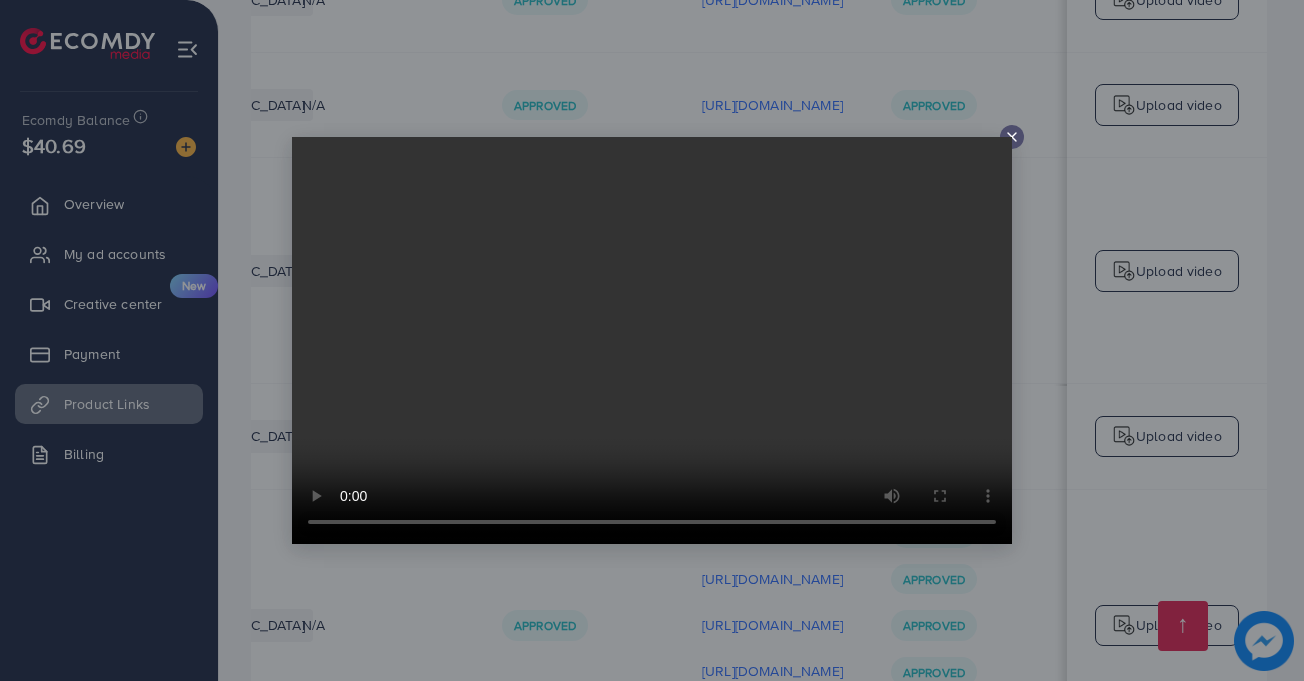click 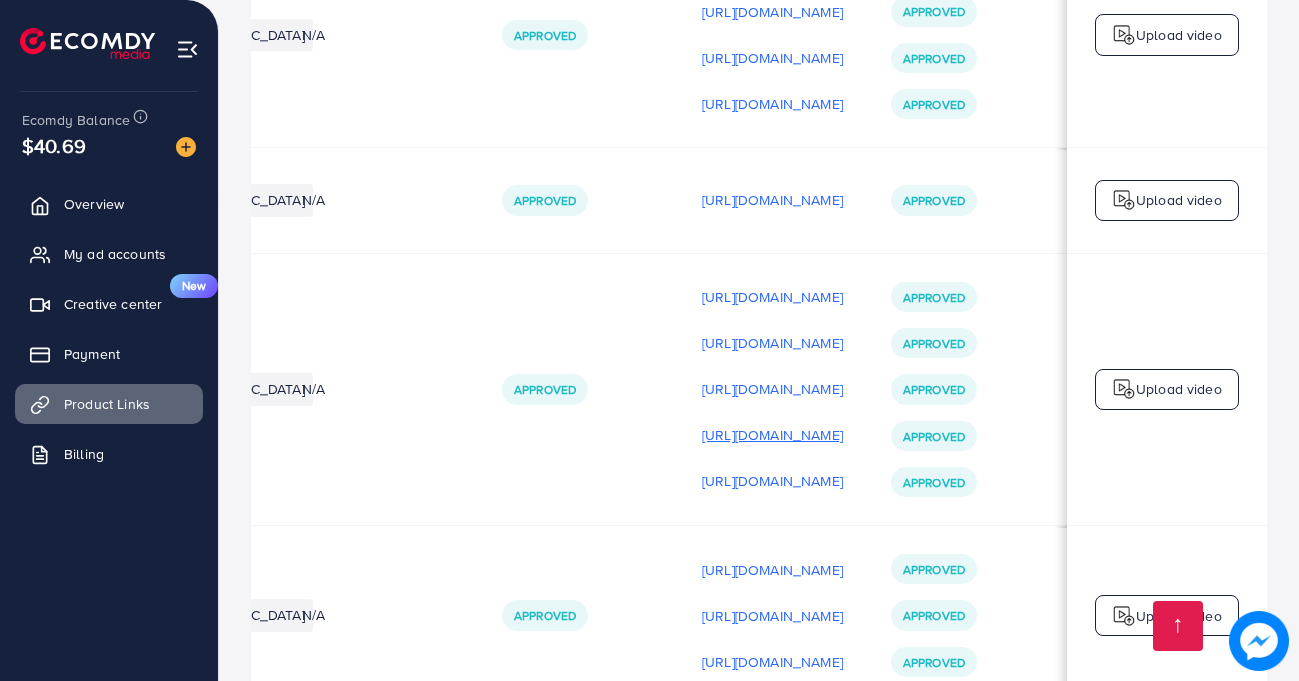 scroll, scrollTop: 1823, scrollLeft: 0, axis: vertical 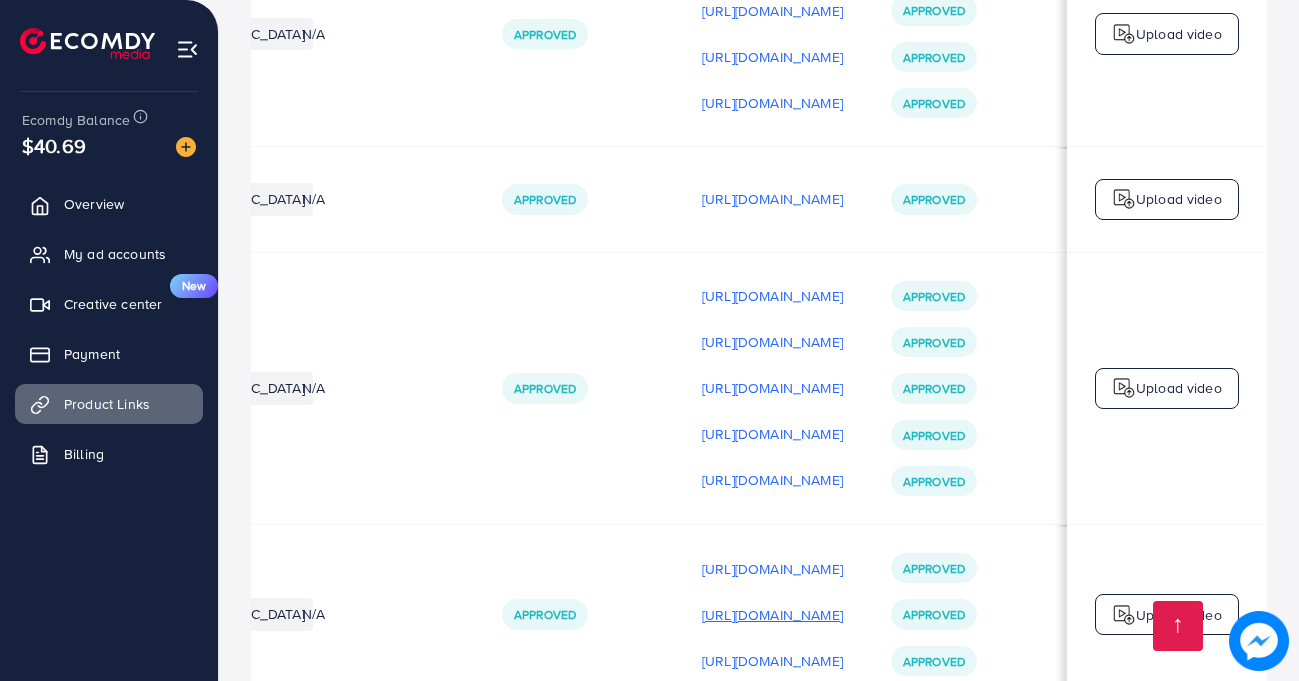 click on "[URL][DOMAIN_NAME]" at bounding box center (772, 615) 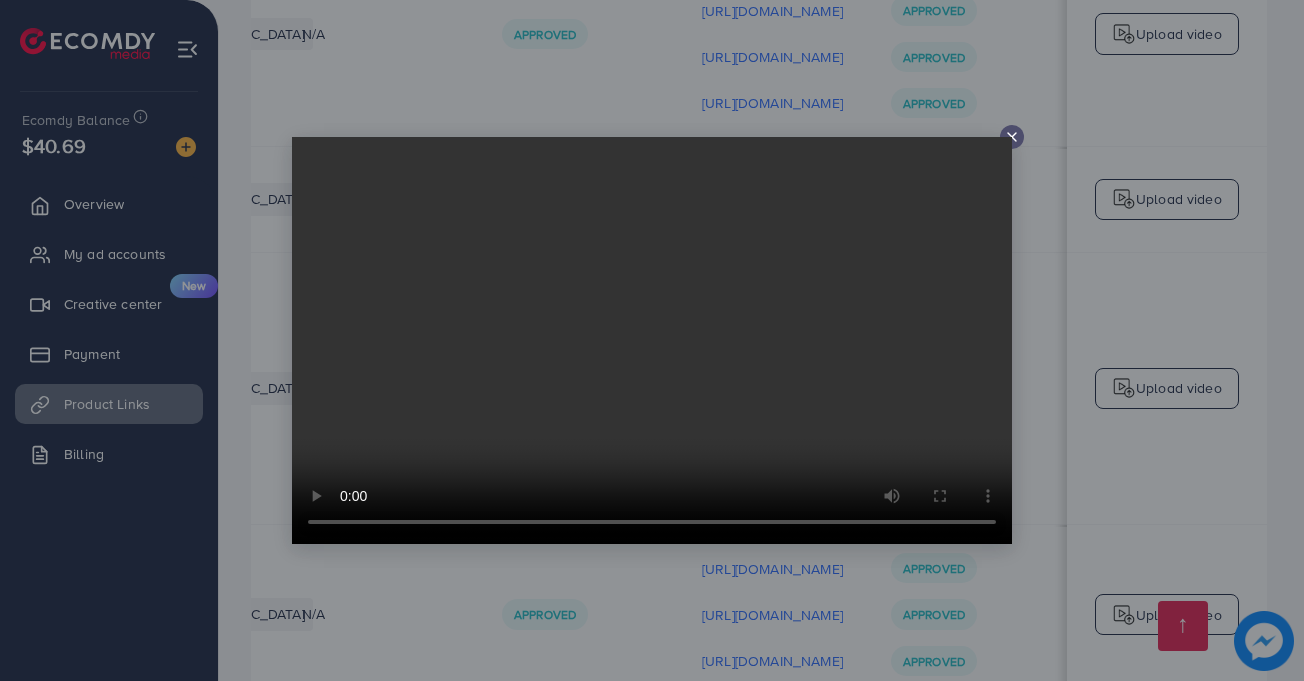 click 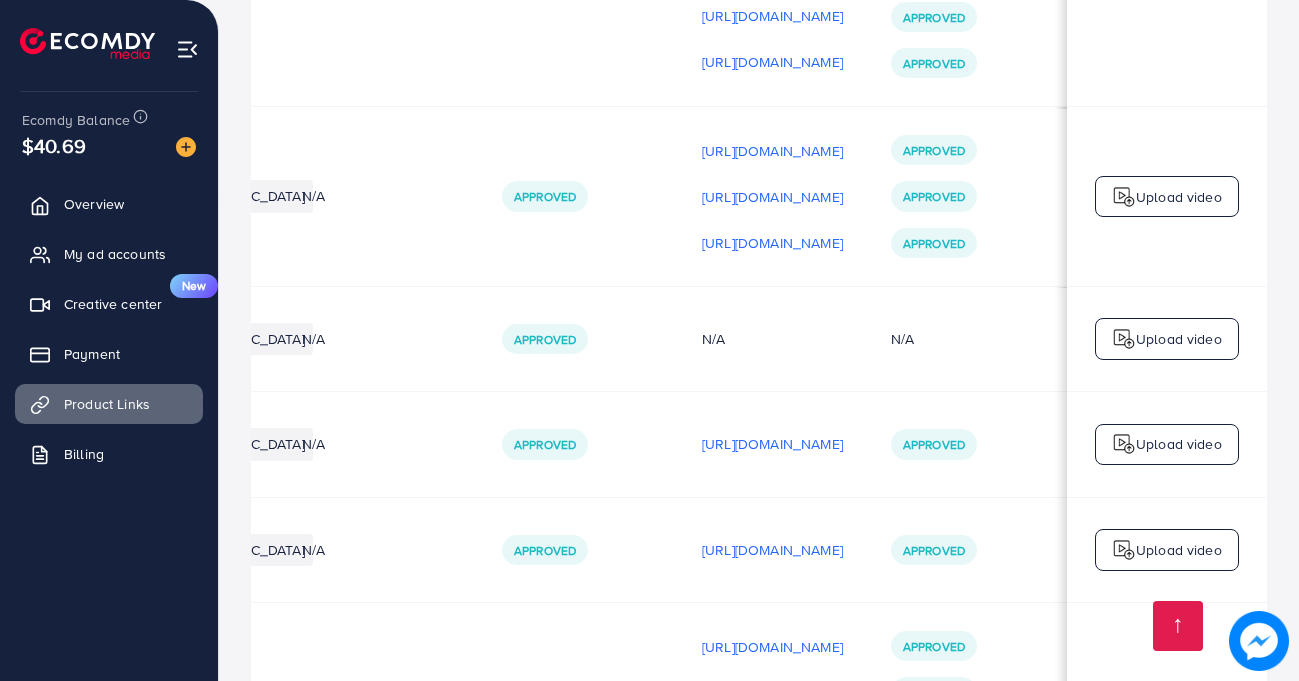 scroll, scrollTop: 2248, scrollLeft: 0, axis: vertical 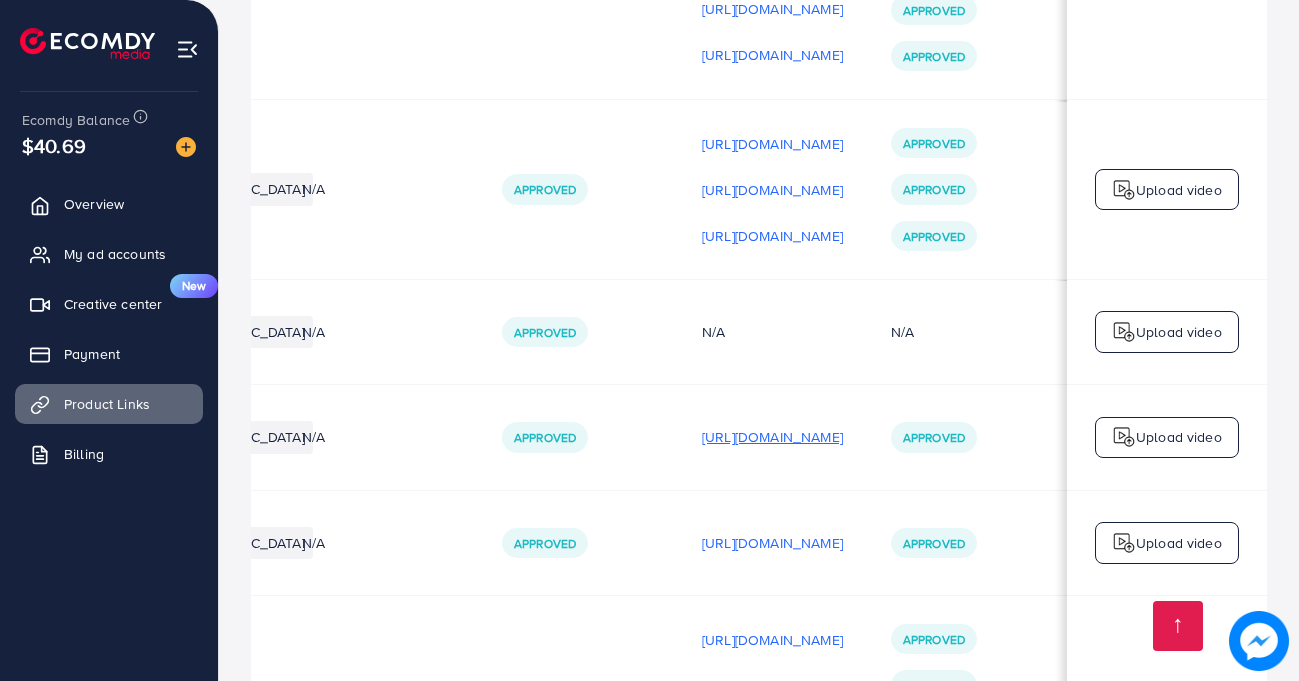 click on "[URL][DOMAIN_NAME]" at bounding box center (772, 437) 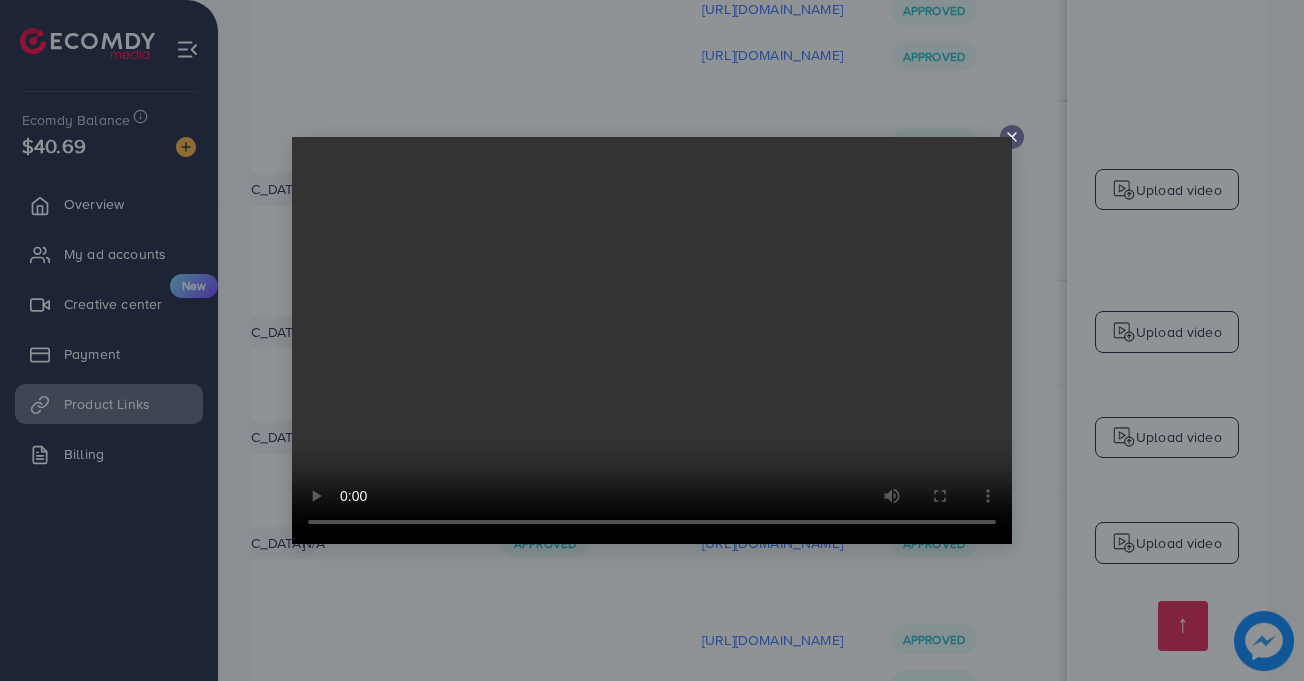 click 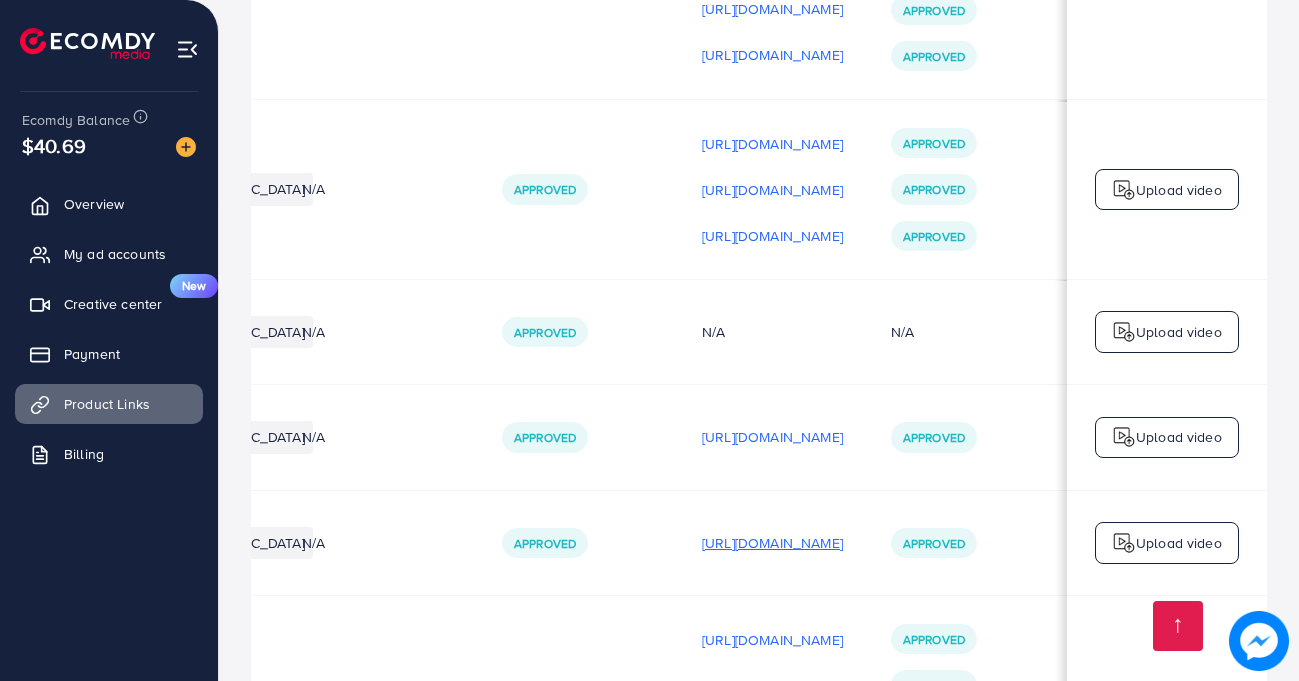 click on "[URL][DOMAIN_NAME]" at bounding box center [772, 543] 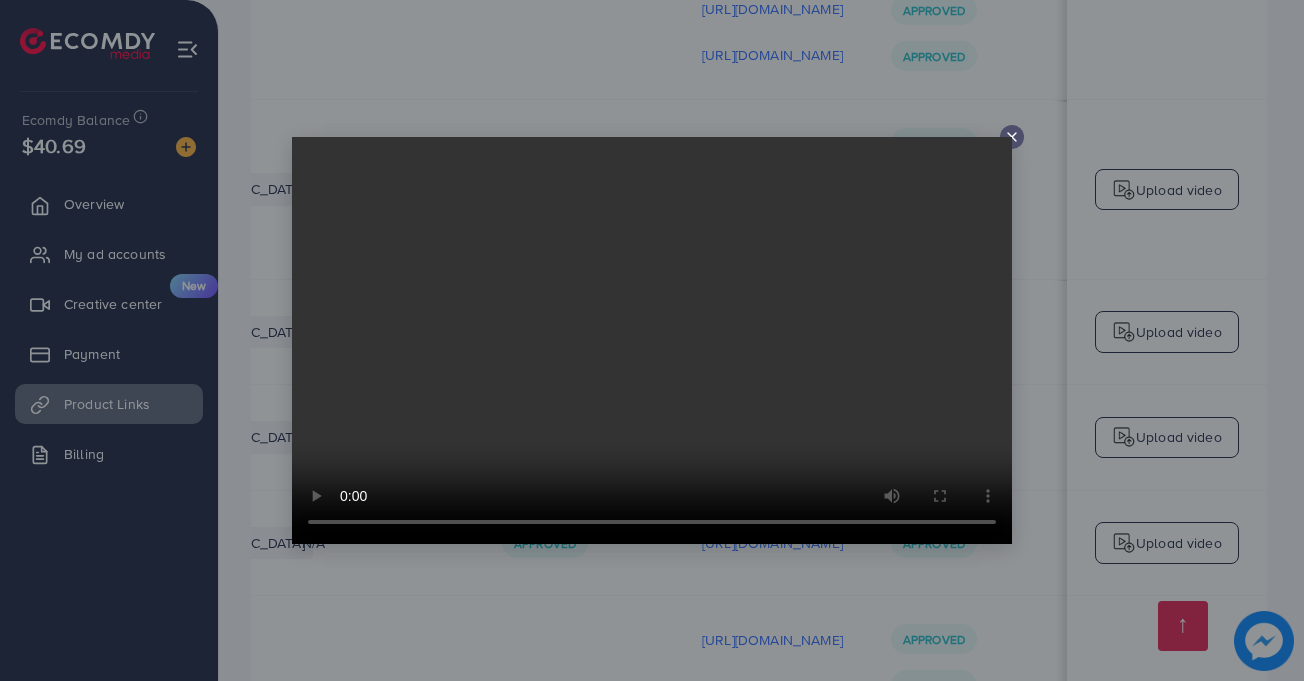 click 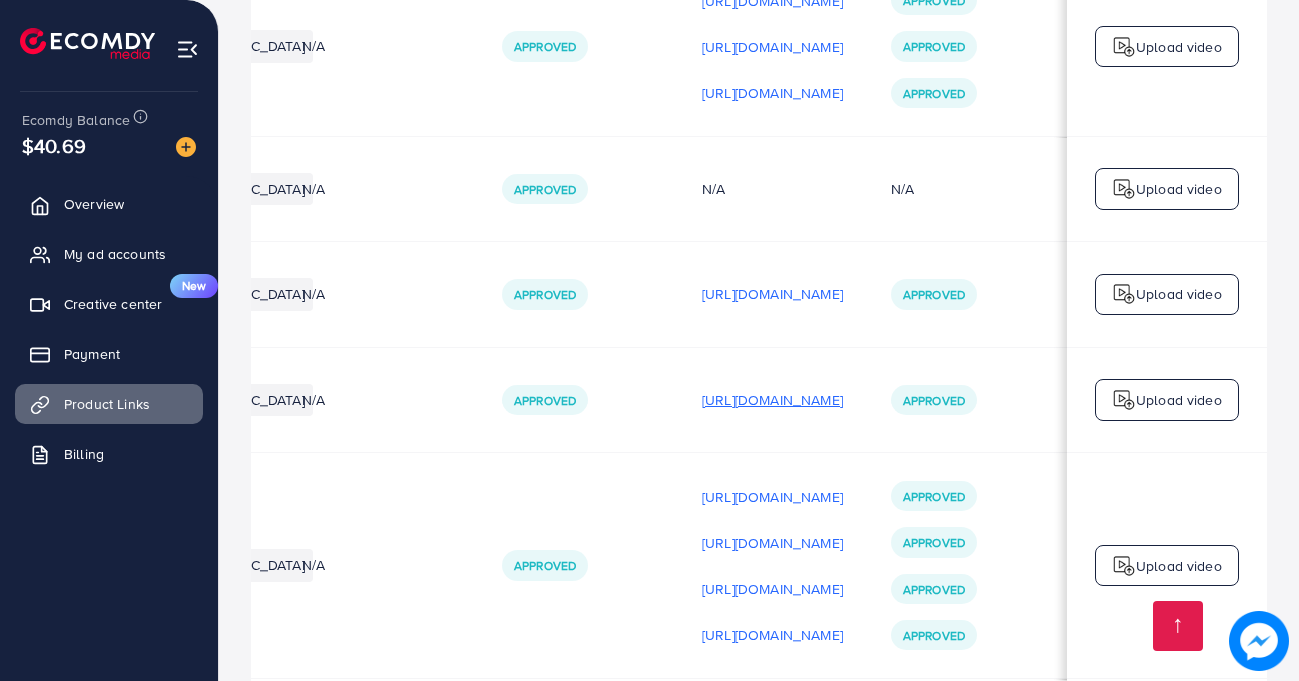 scroll, scrollTop: 2392, scrollLeft: 0, axis: vertical 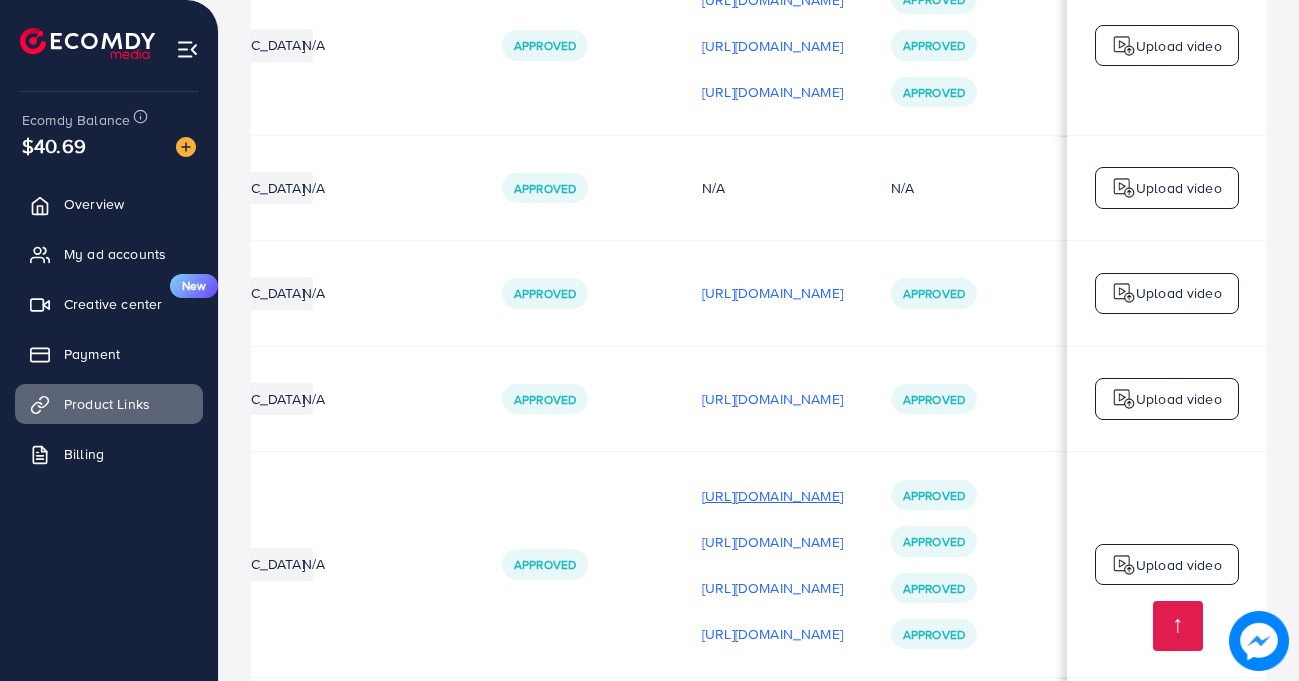 click on "[URL][DOMAIN_NAME]" at bounding box center (772, 496) 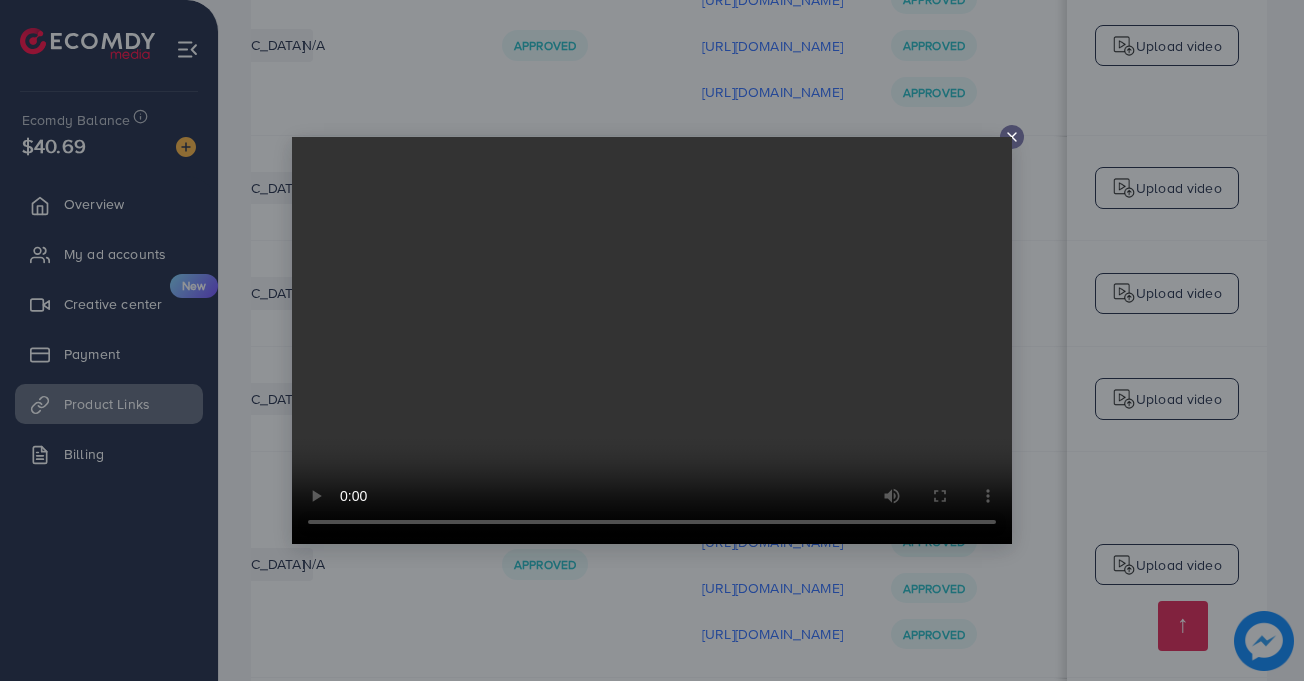 click 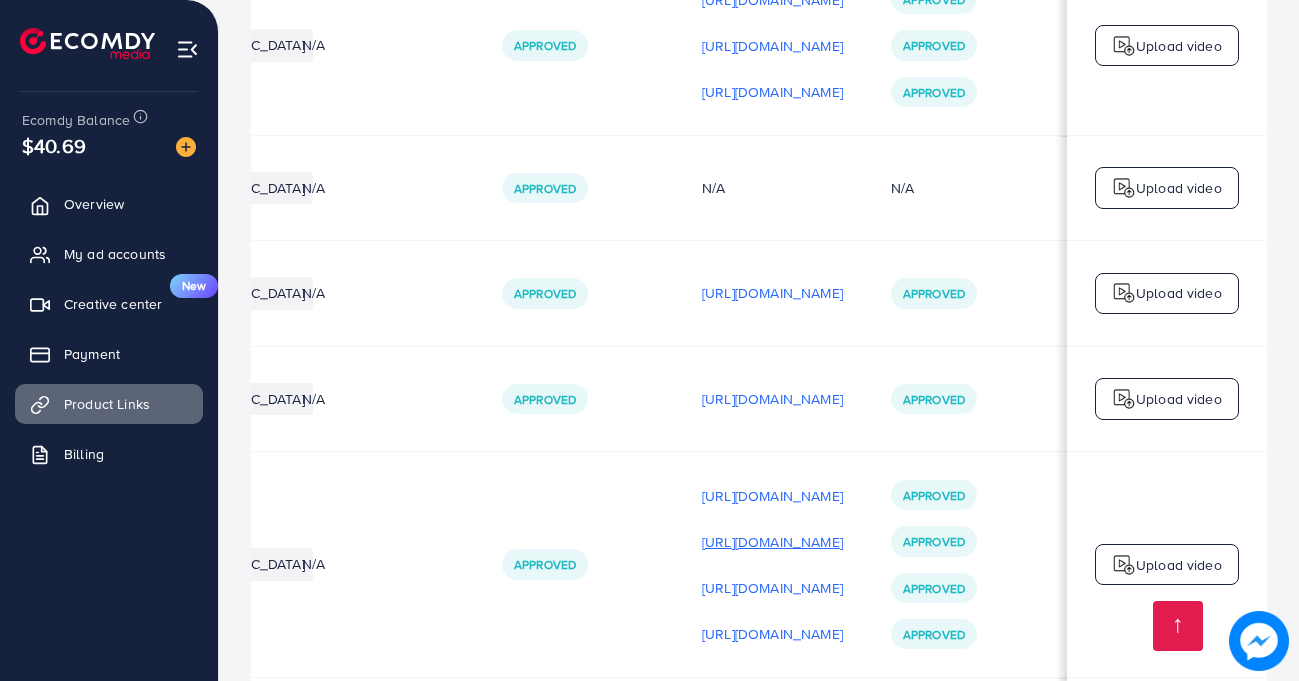 click on "[URL][DOMAIN_NAME]" at bounding box center (772, 542) 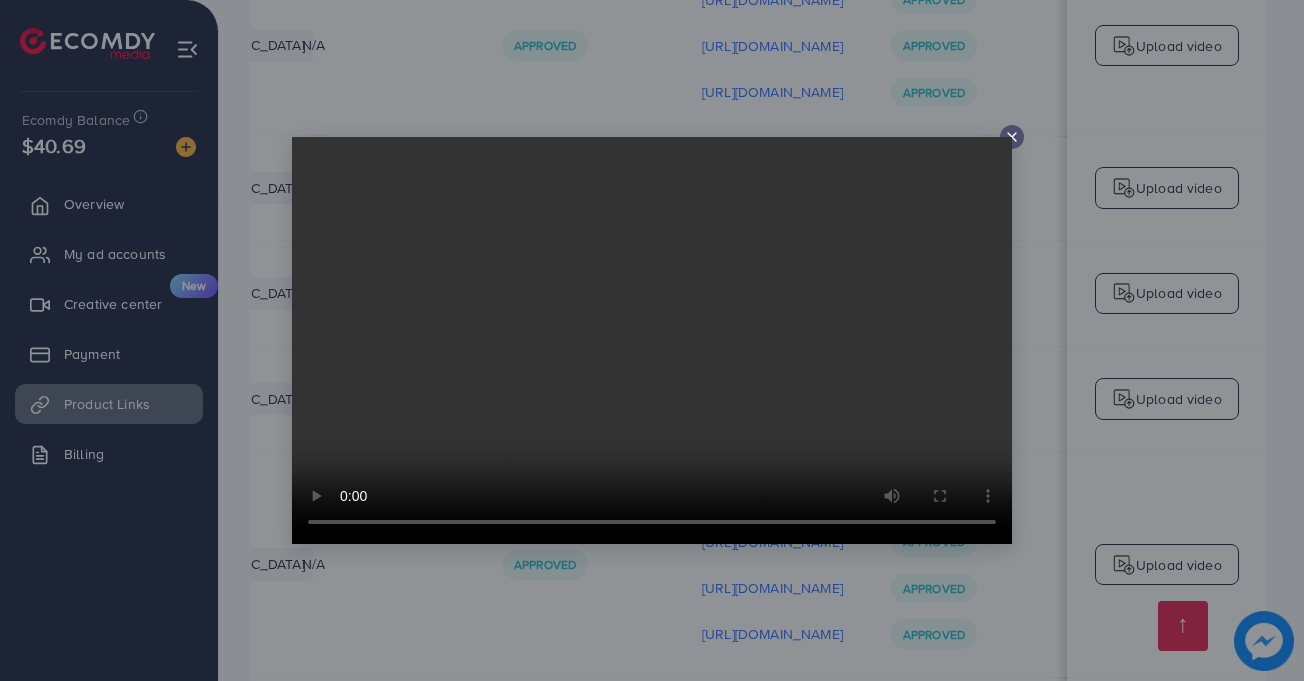 click 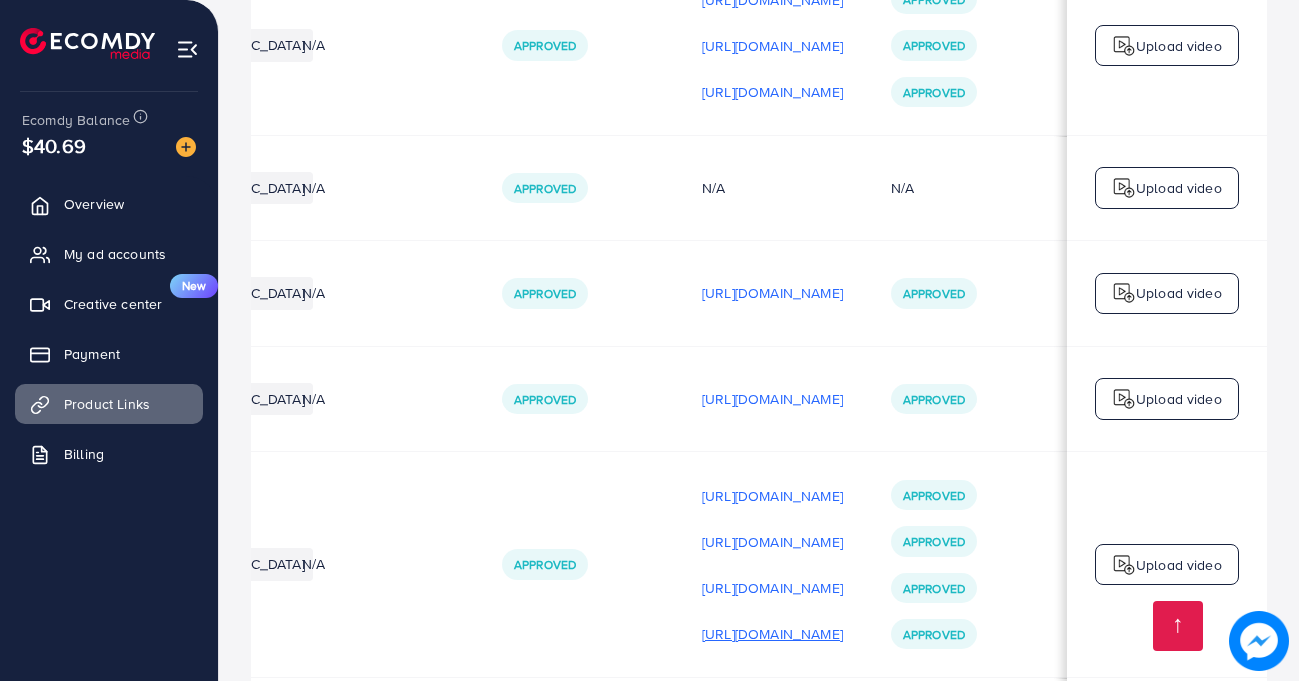 click on "[URL][DOMAIN_NAME]" at bounding box center (772, 634) 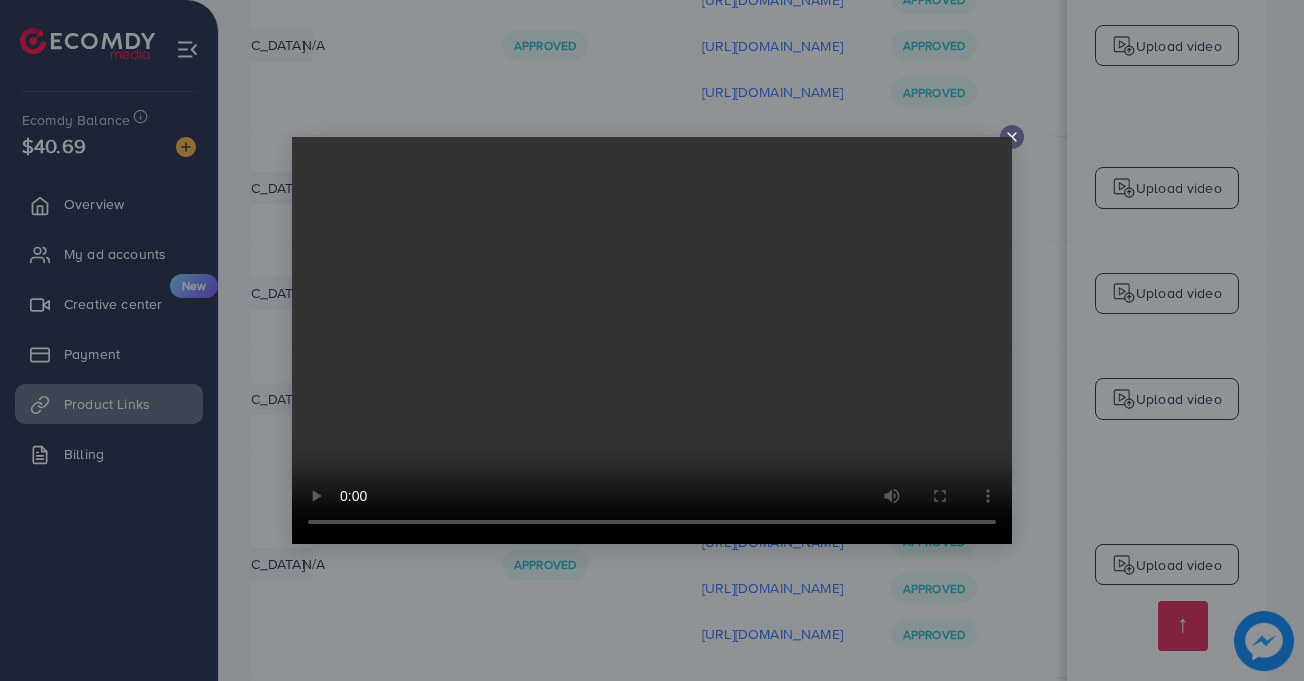 click 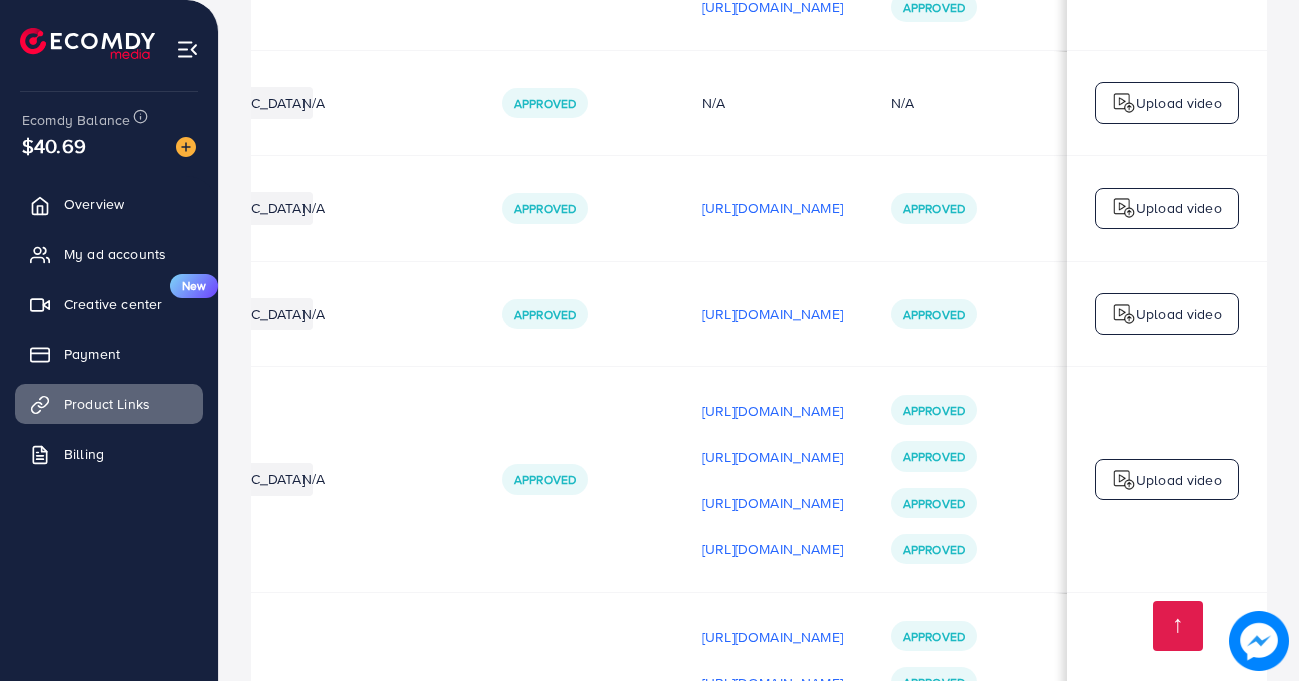 scroll, scrollTop: 2478, scrollLeft: 0, axis: vertical 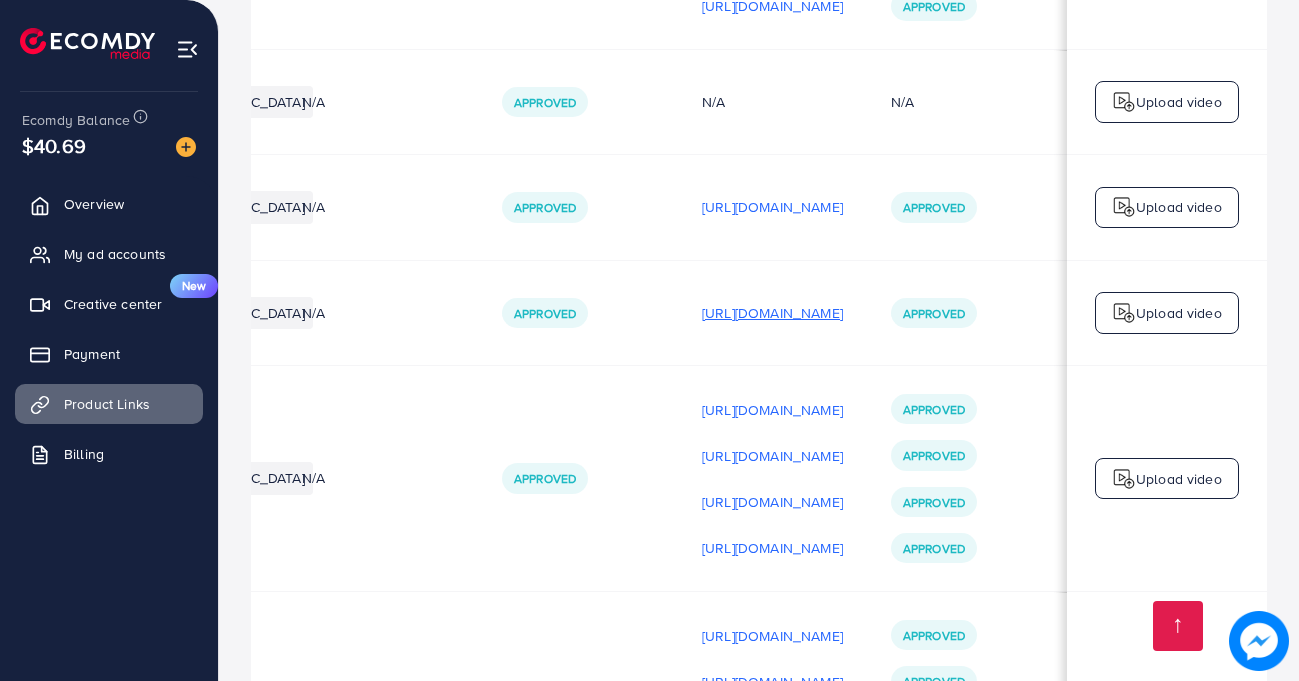 click on "[URL][DOMAIN_NAME]" at bounding box center (772, 313) 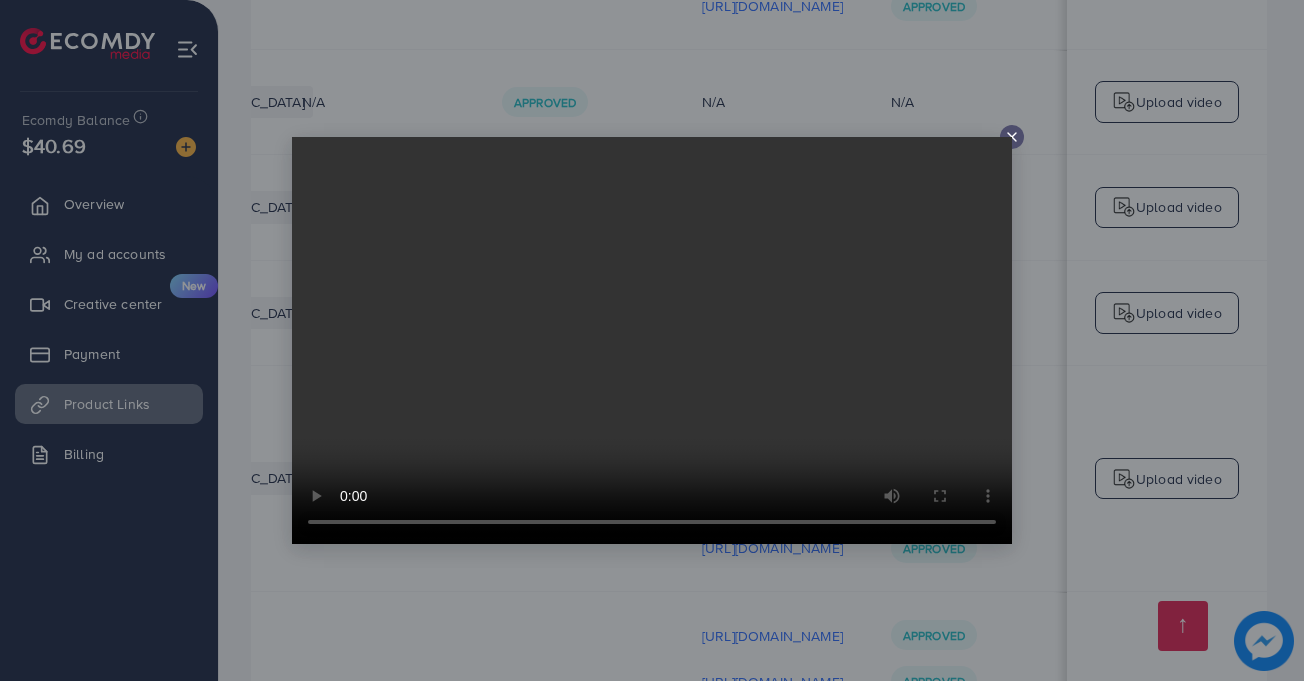 click 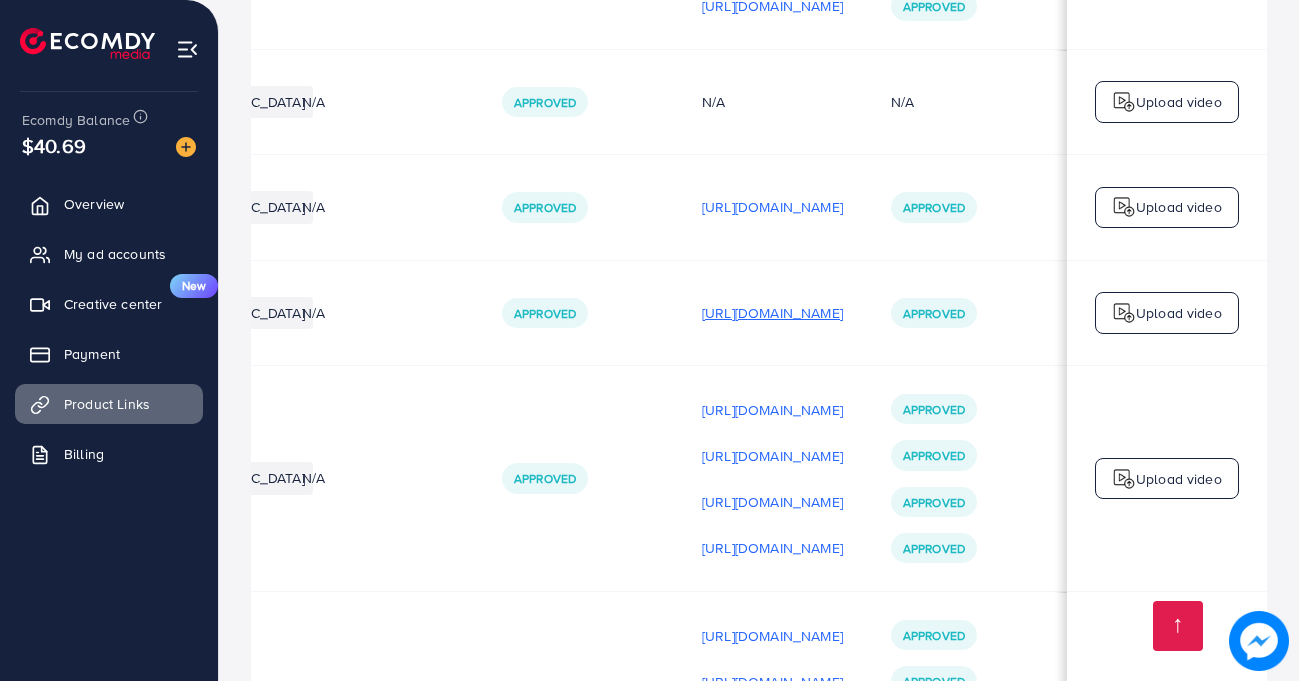 scroll, scrollTop: 0, scrollLeft: 663, axis: horizontal 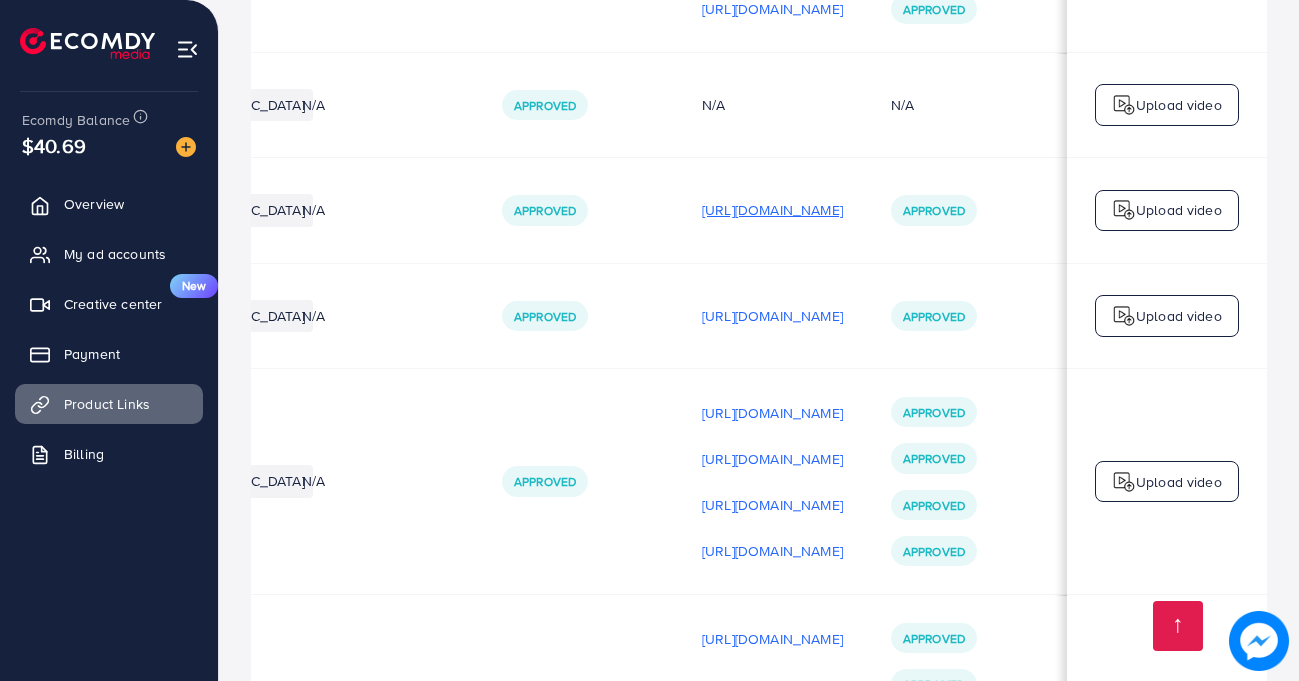 click on "[URL][DOMAIN_NAME]" at bounding box center [772, 210] 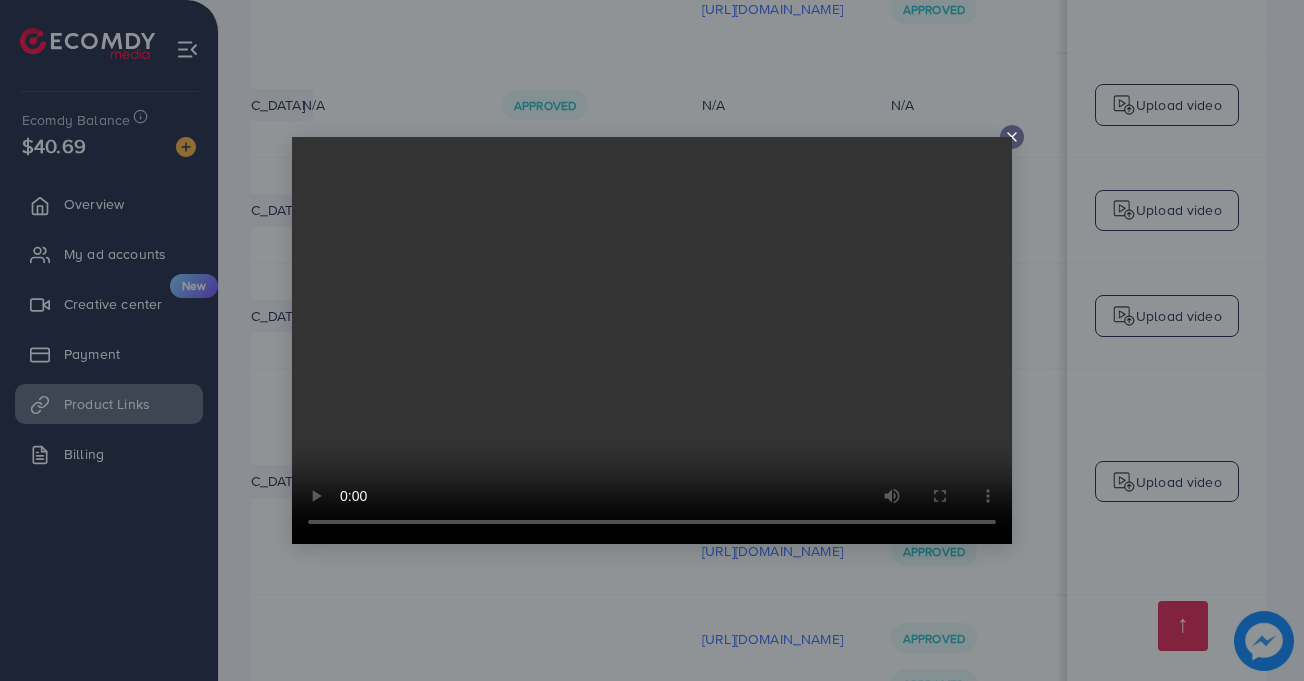 click 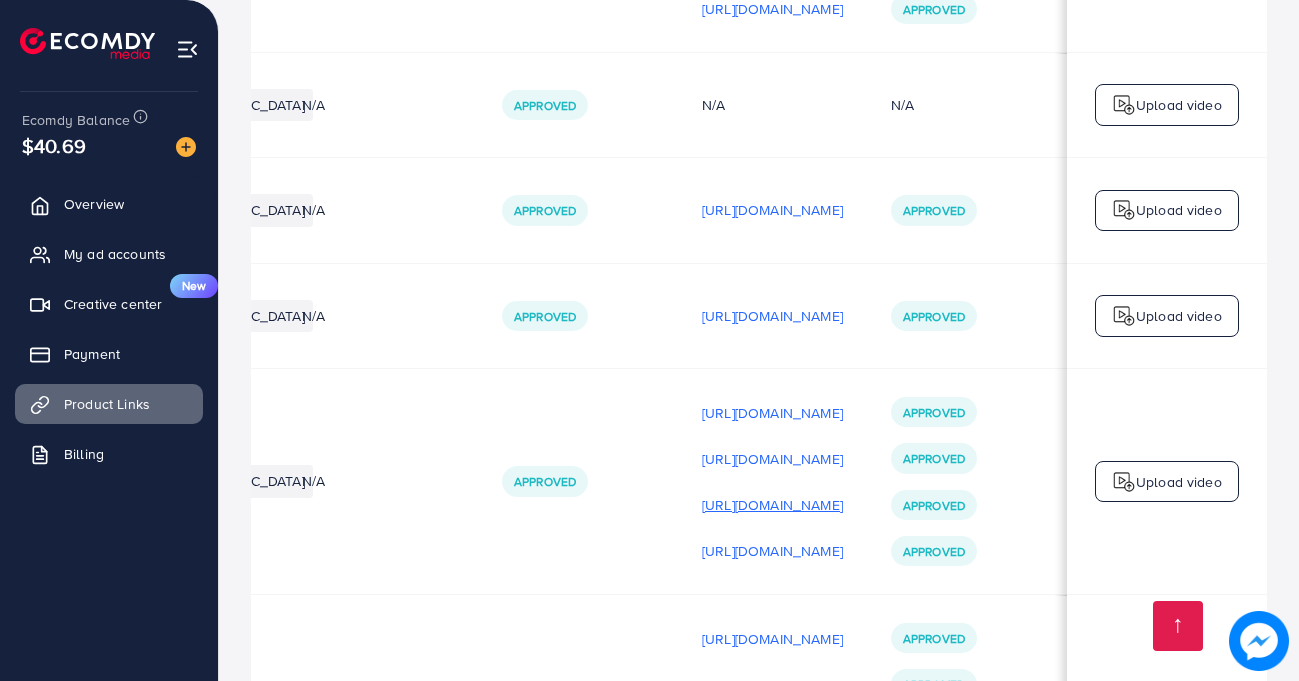 scroll, scrollTop: 3, scrollLeft: 663, axis: both 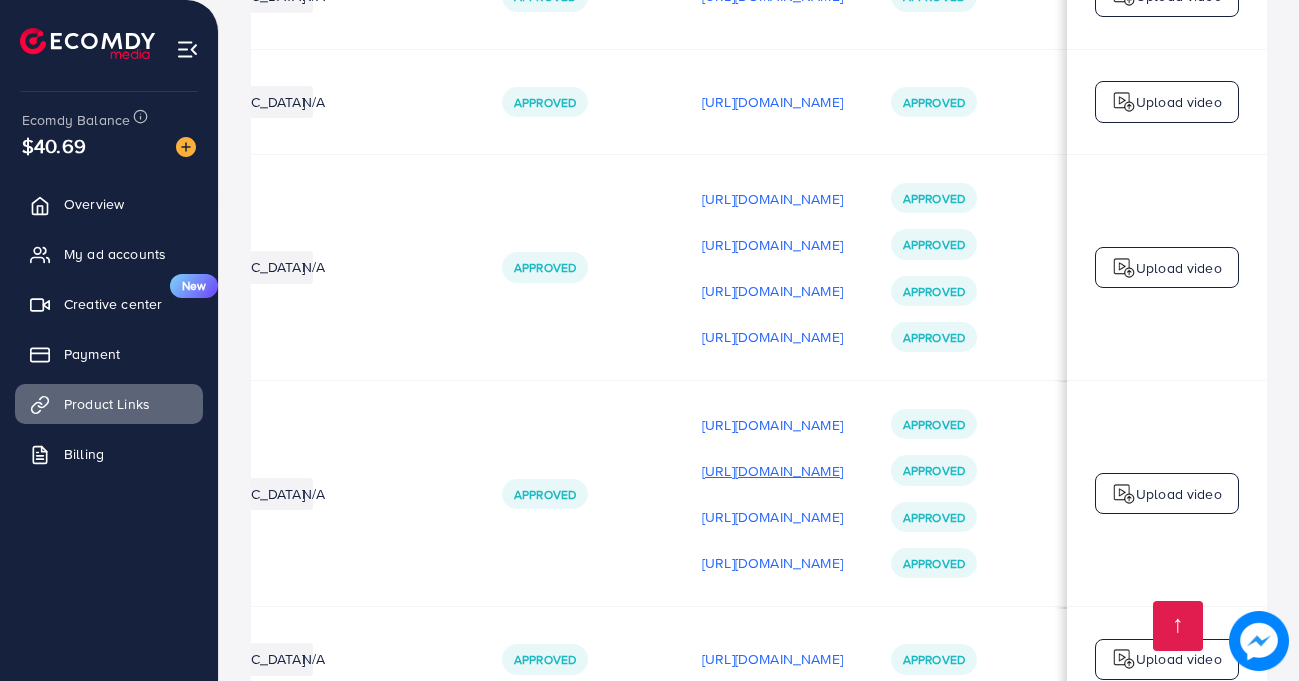 click on "[URL][DOMAIN_NAME]" at bounding box center (772, 471) 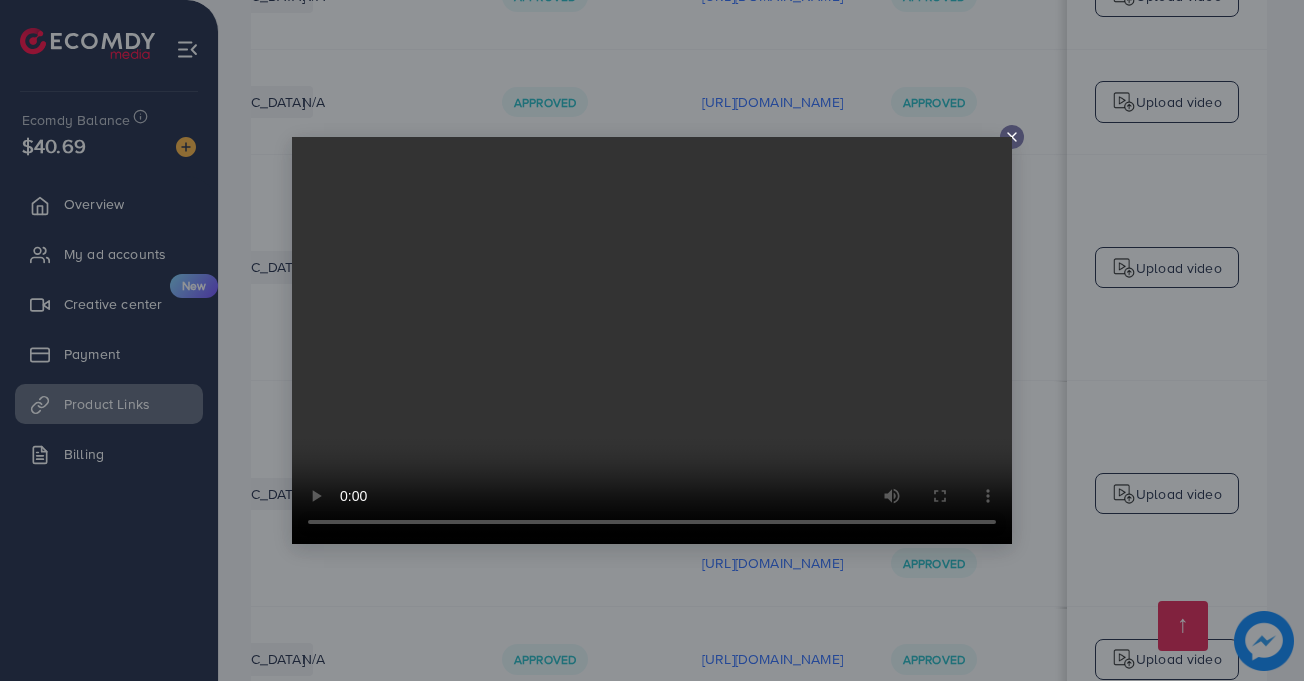 click 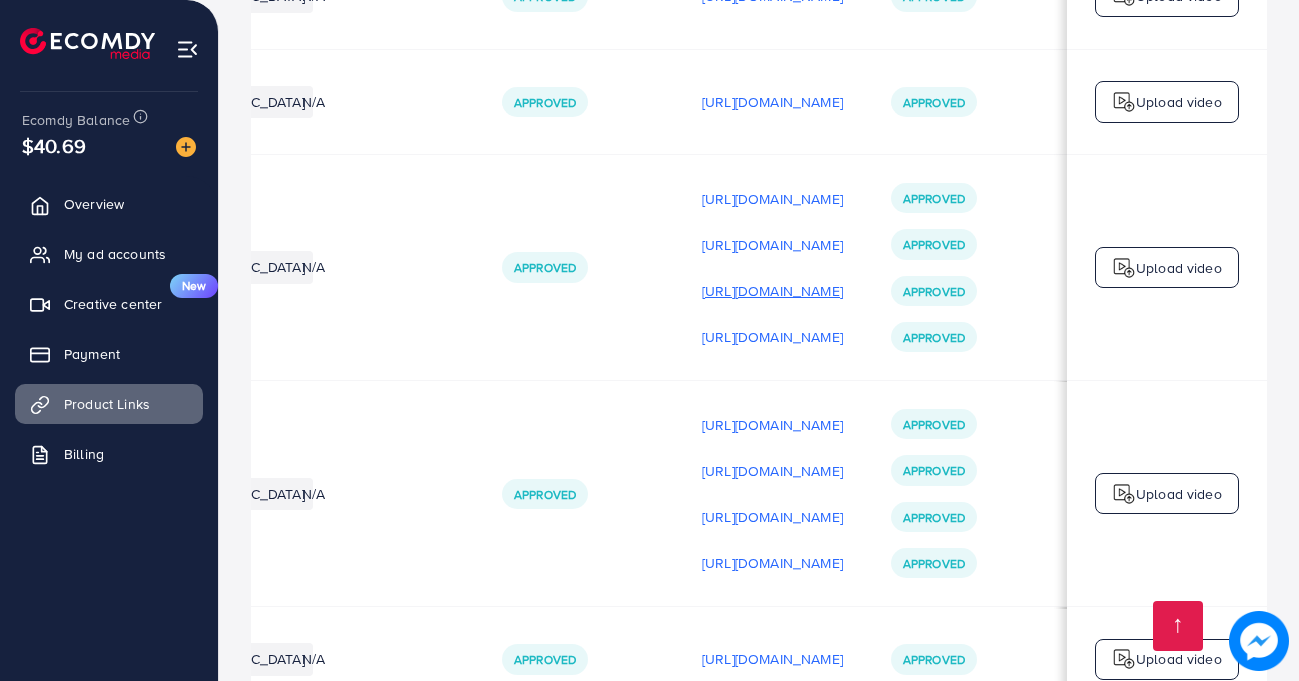 click on "[URL][DOMAIN_NAME]" at bounding box center (772, 291) 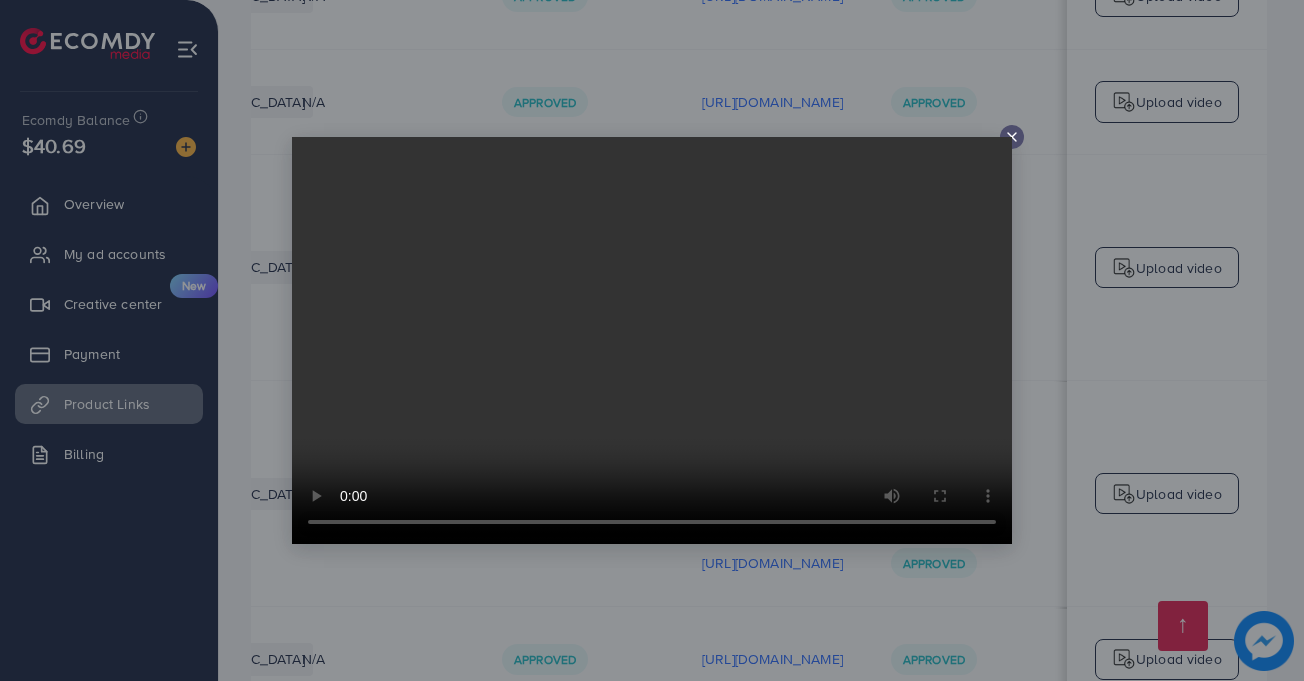 click 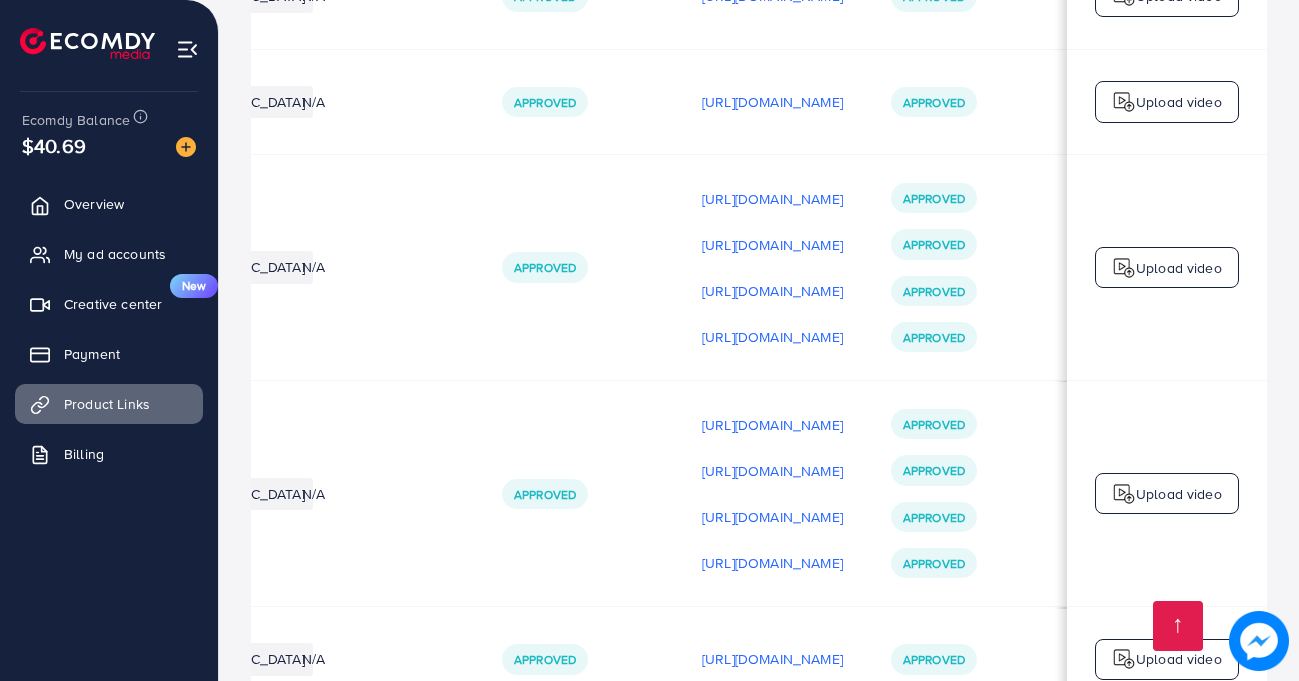 scroll, scrollTop: 0, scrollLeft: 663, axis: horizontal 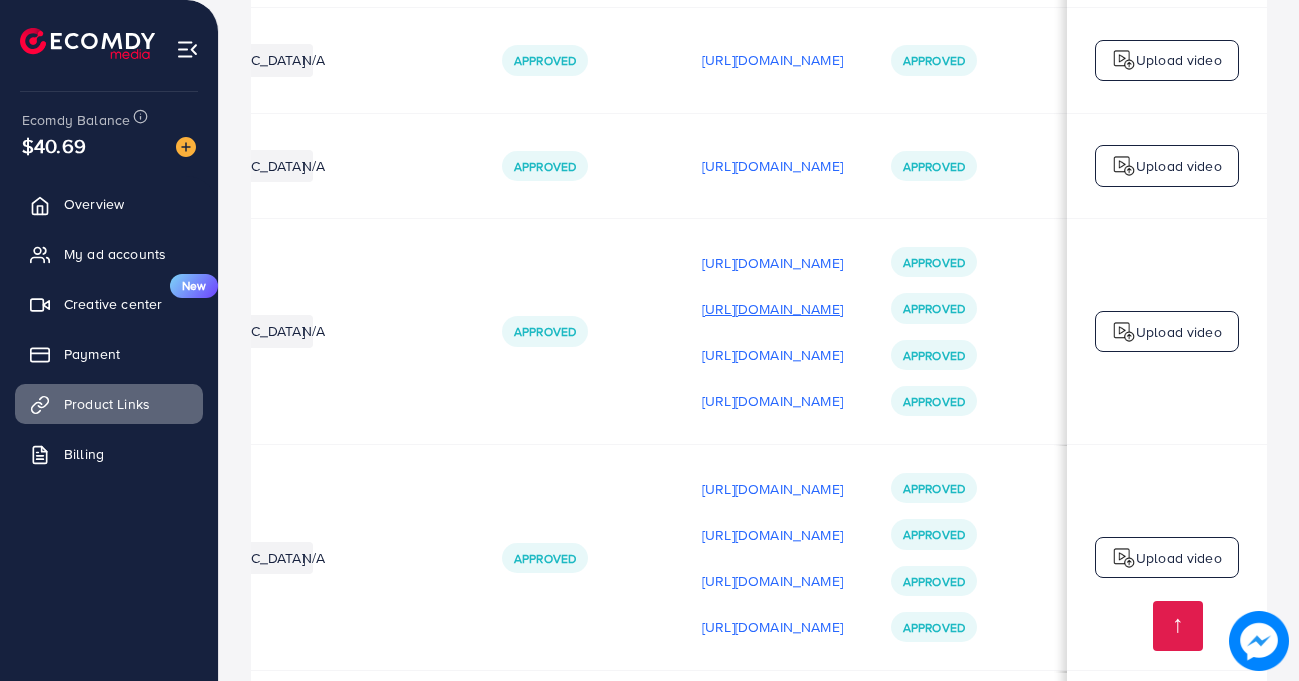 click on "[URL][DOMAIN_NAME]" at bounding box center (772, 309) 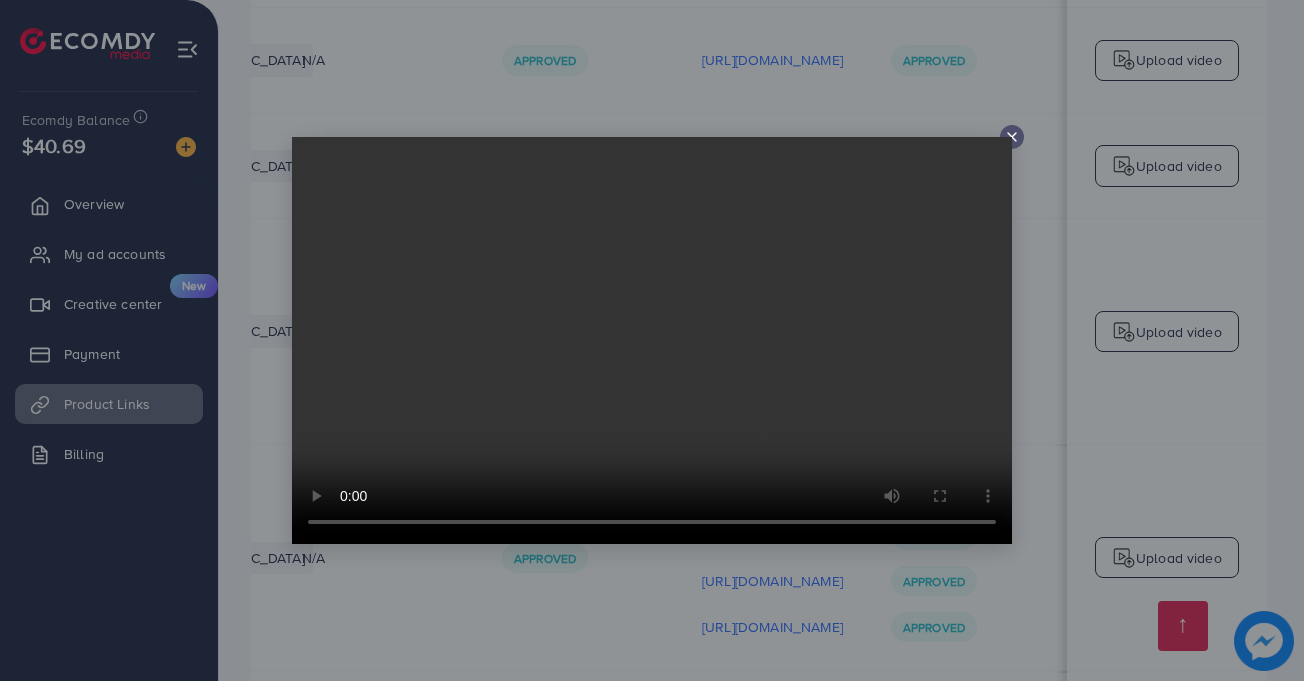click at bounding box center [1012, 137] 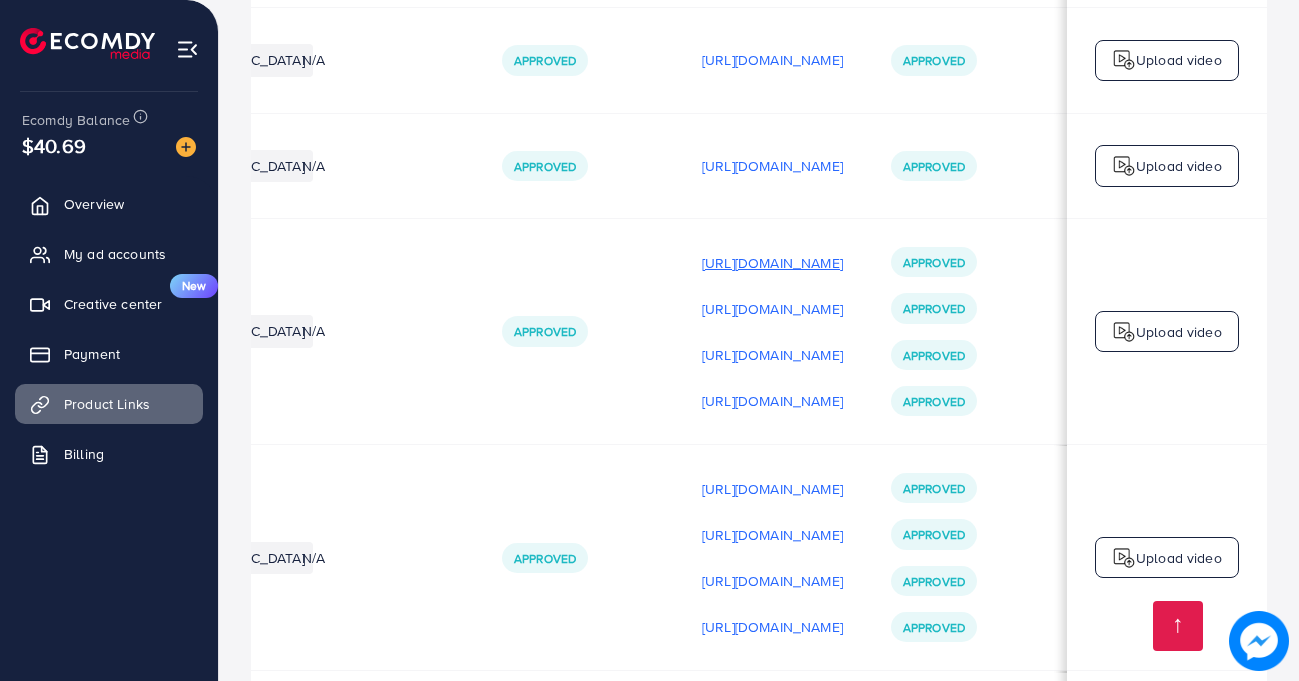 drag, startPoint x: 736, startPoint y: 114, endPoint x: 723, endPoint y: 106, distance: 15.264338 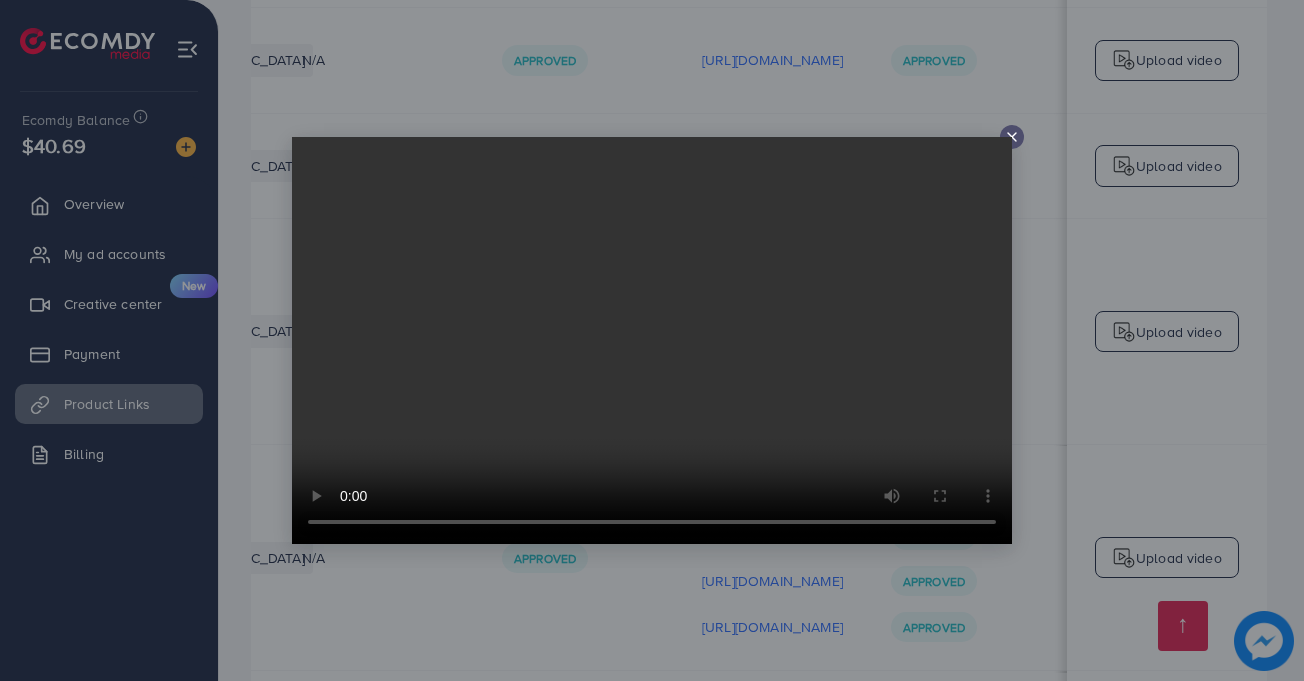click 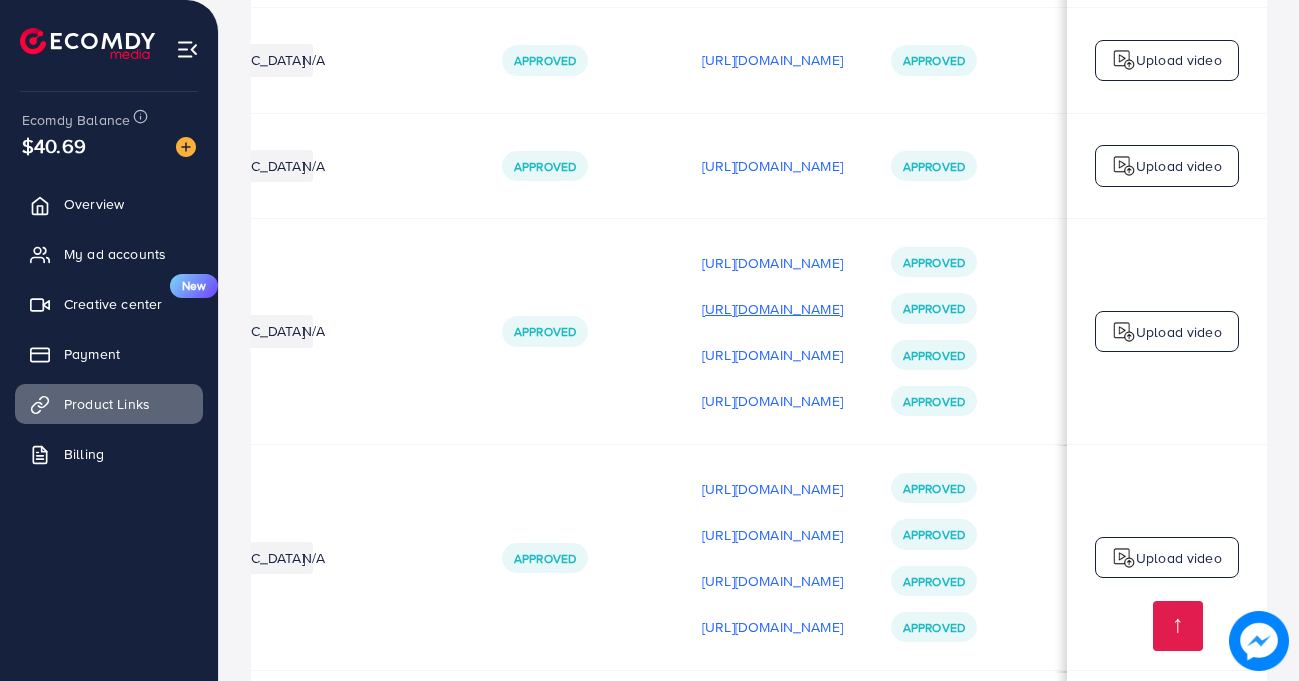 click on "[URL][DOMAIN_NAME]" at bounding box center (772, 309) 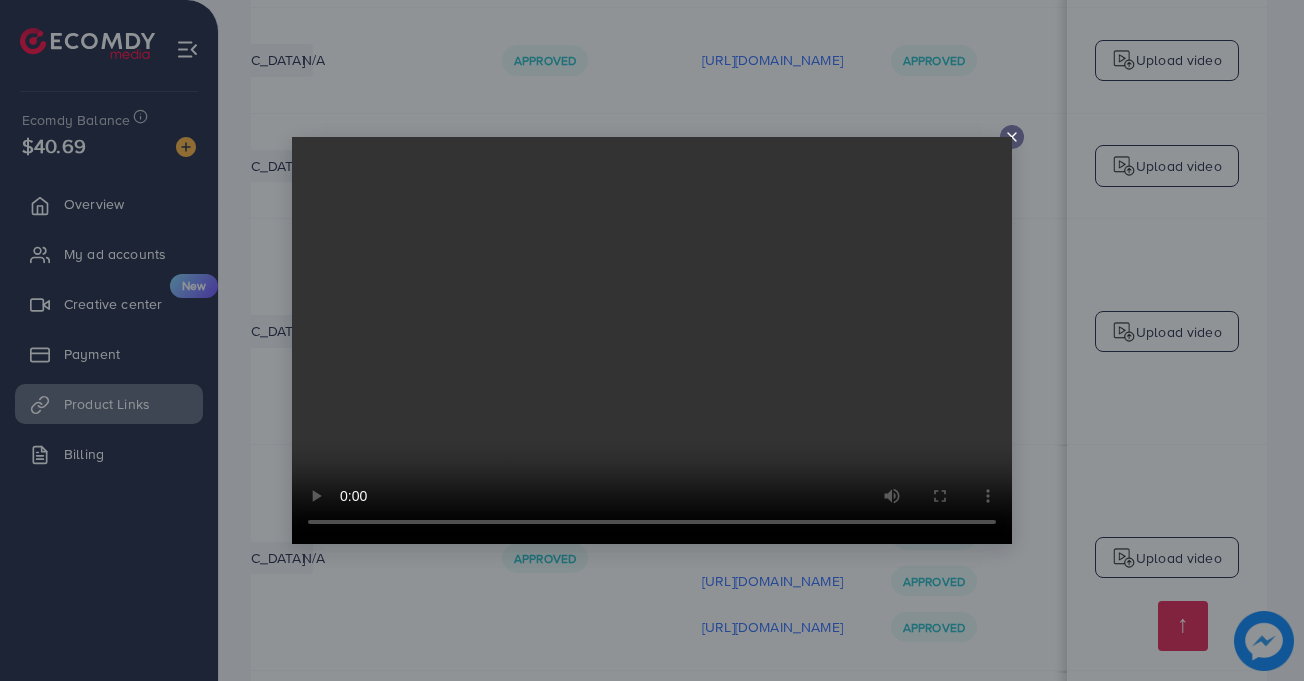 click 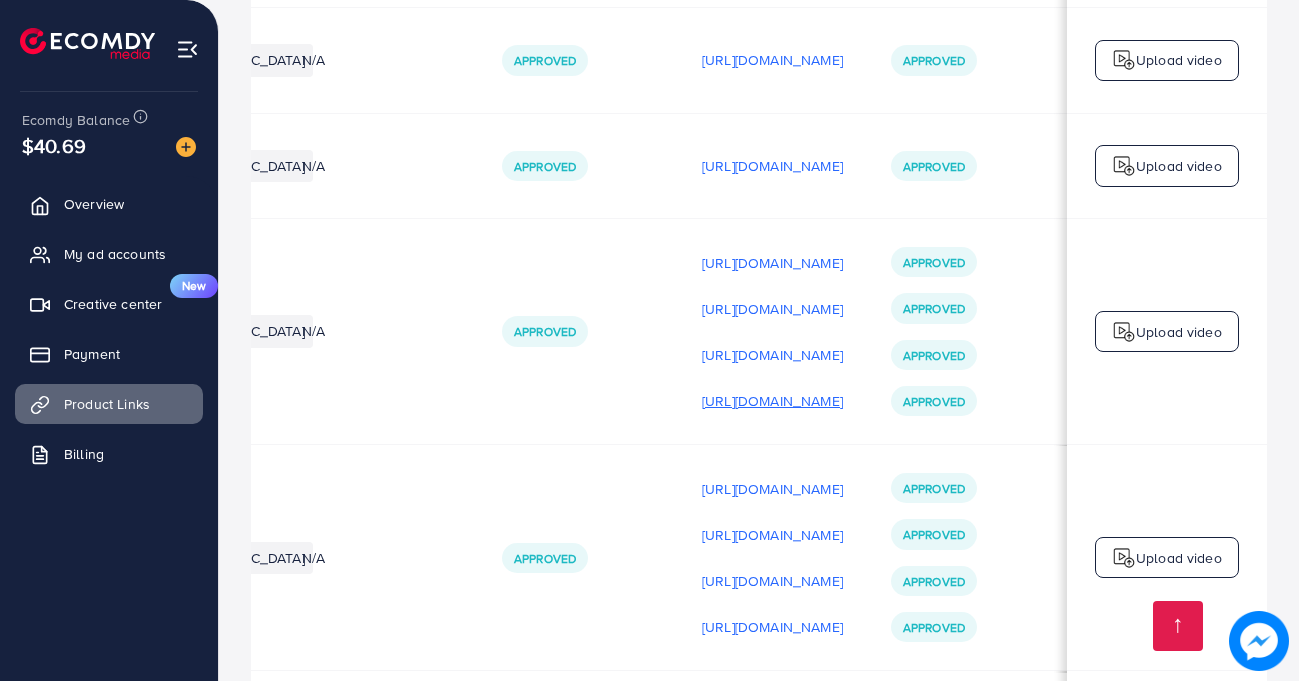 click on "[URL][DOMAIN_NAME]" at bounding box center (772, 401) 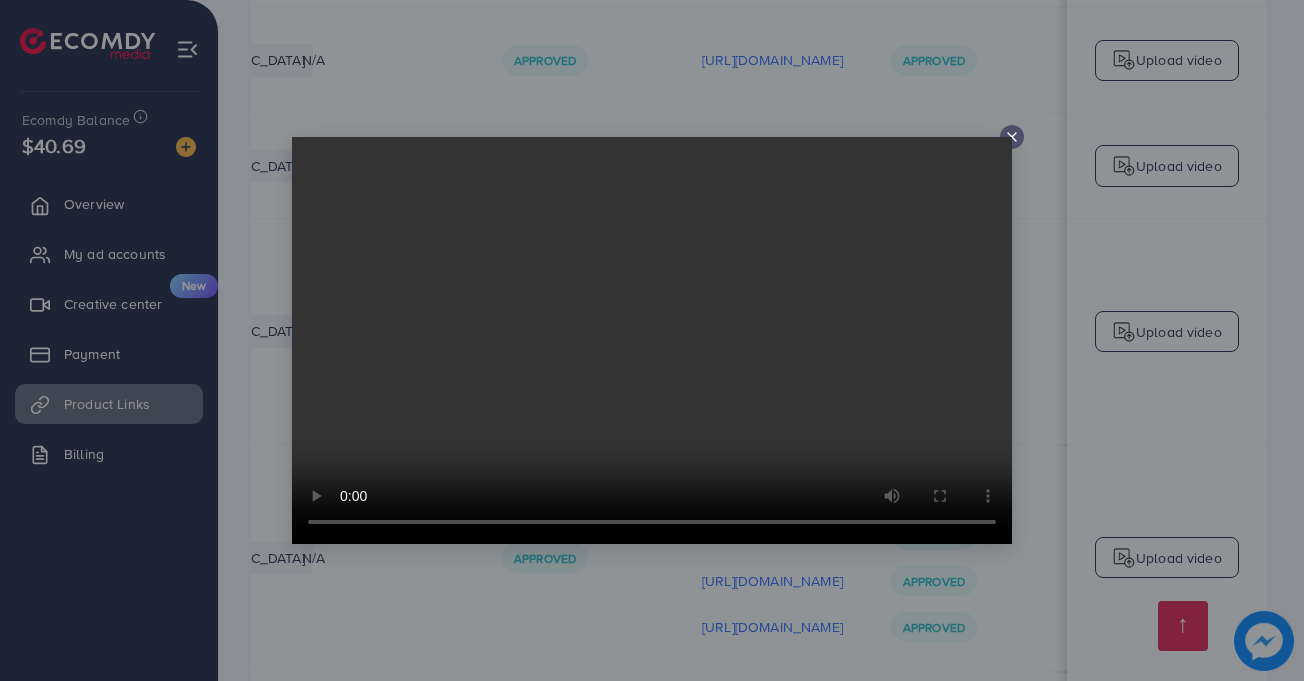 click at bounding box center (1012, 137) 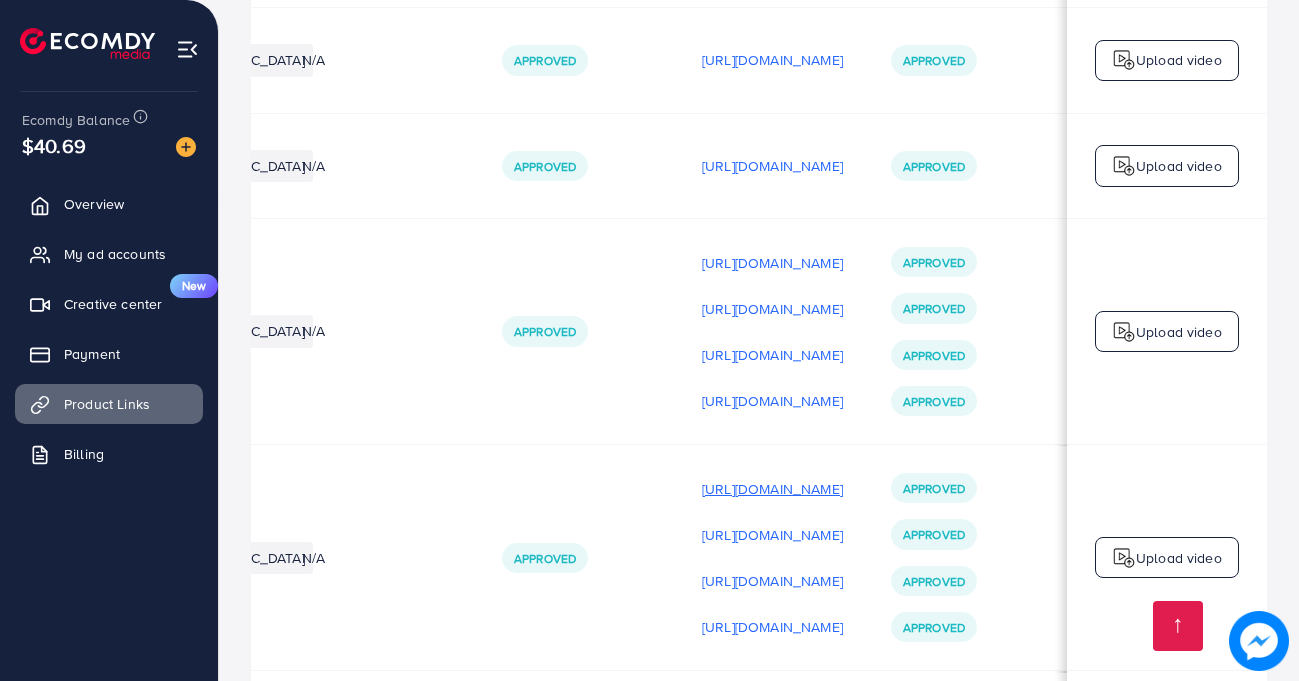 scroll, scrollTop: 3, scrollLeft: 663, axis: both 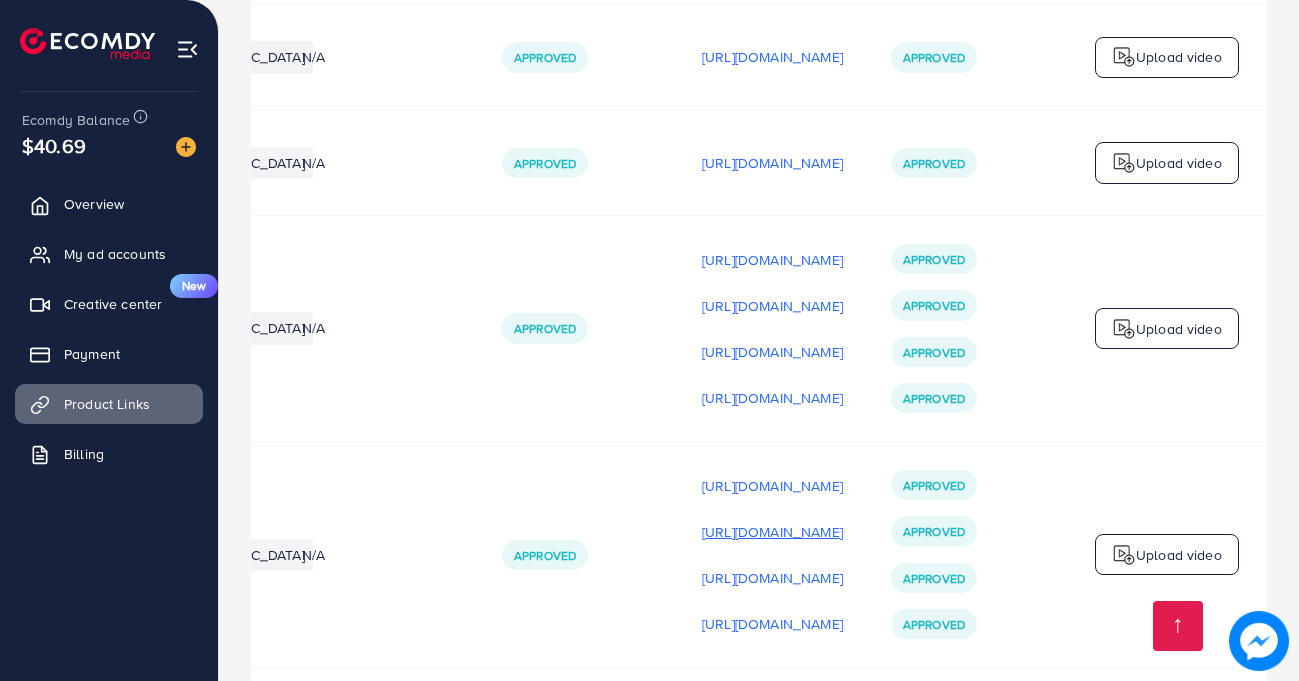 click on "[URL][DOMAIN_NAME]" at bounding box center (772, 532) 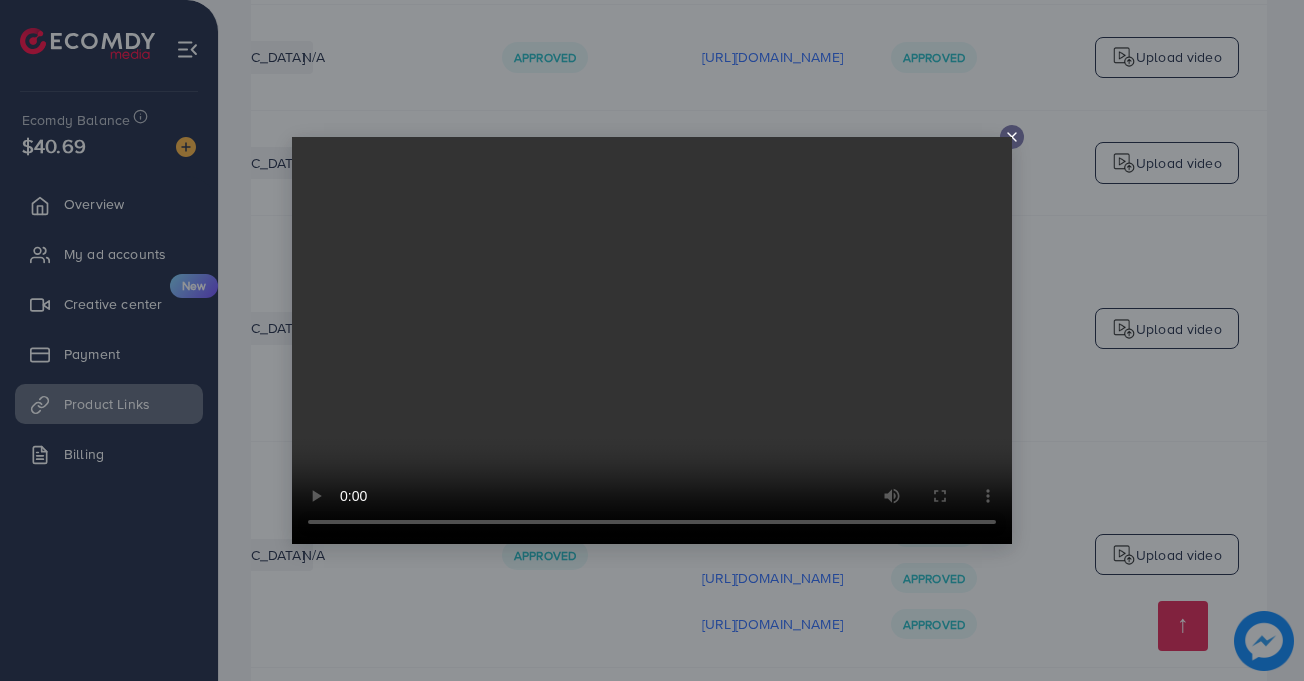 click 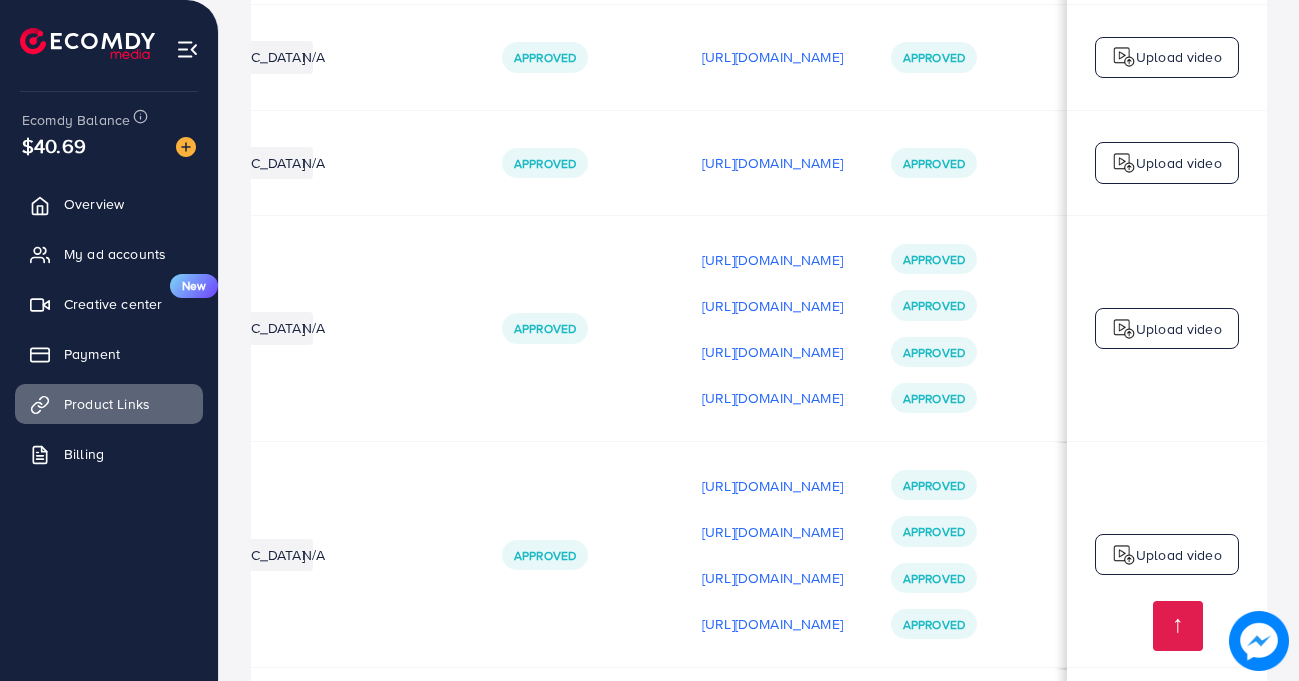scroll, scrollTop: 3, scrollLeft: 663, axis: both 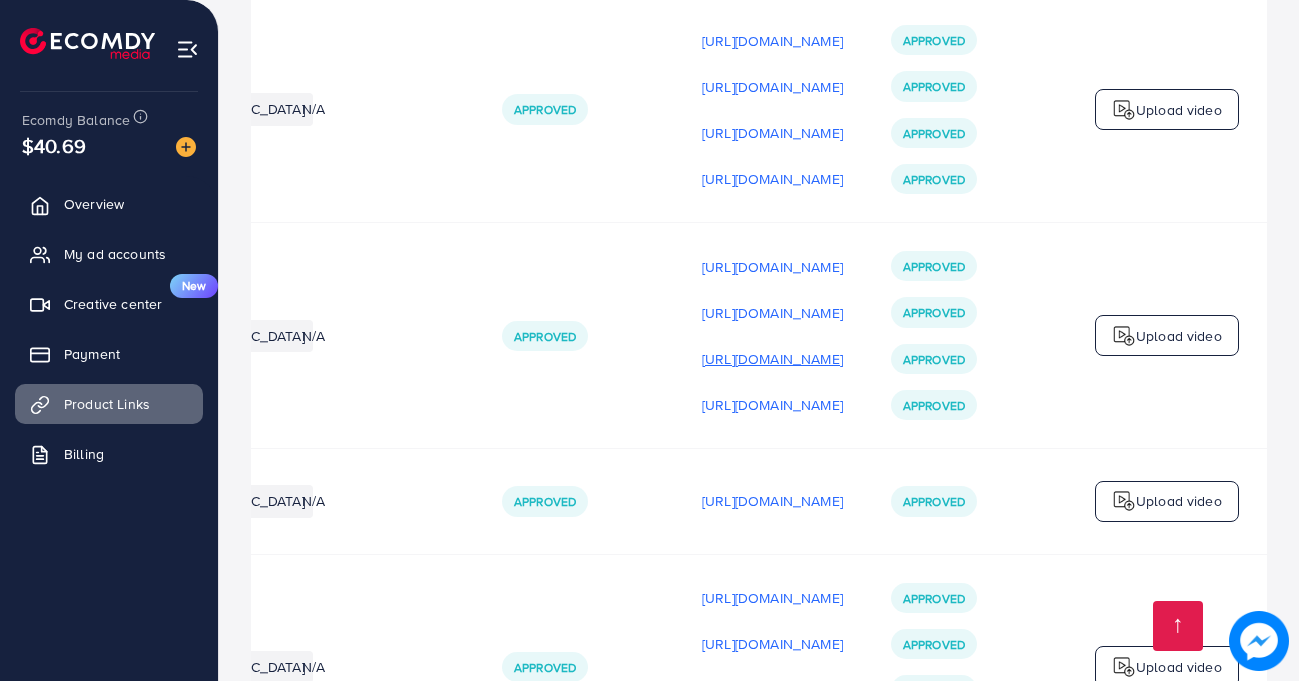 click on "[URL][DOMAIN_NAME]" at bounding box center (772, 359) 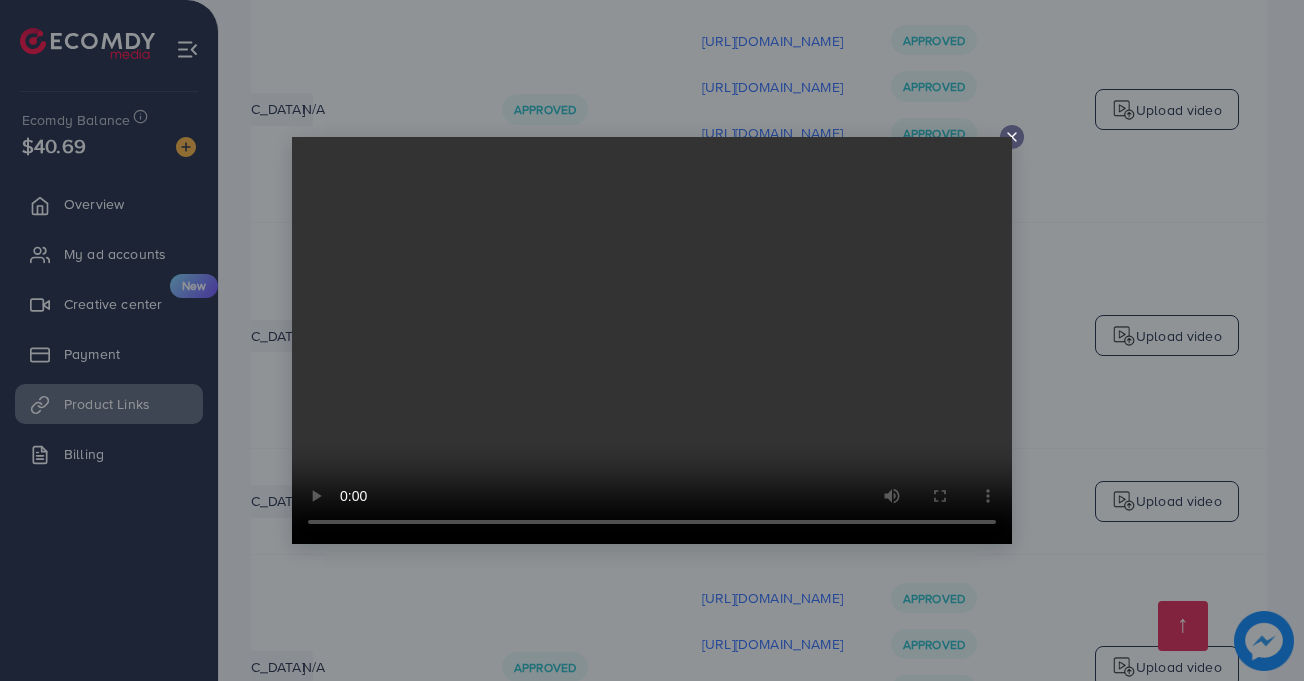 click 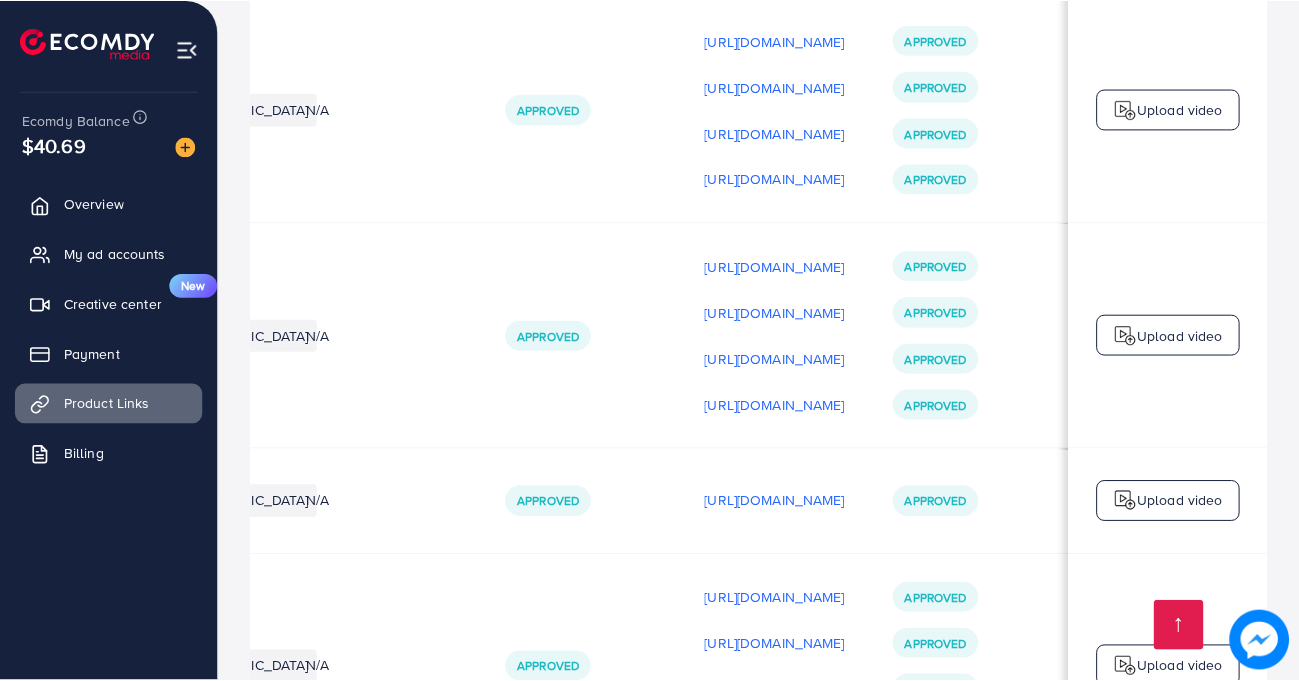 scroll, scrollTop: 0, scrollLeft: 663, axis: horizontal 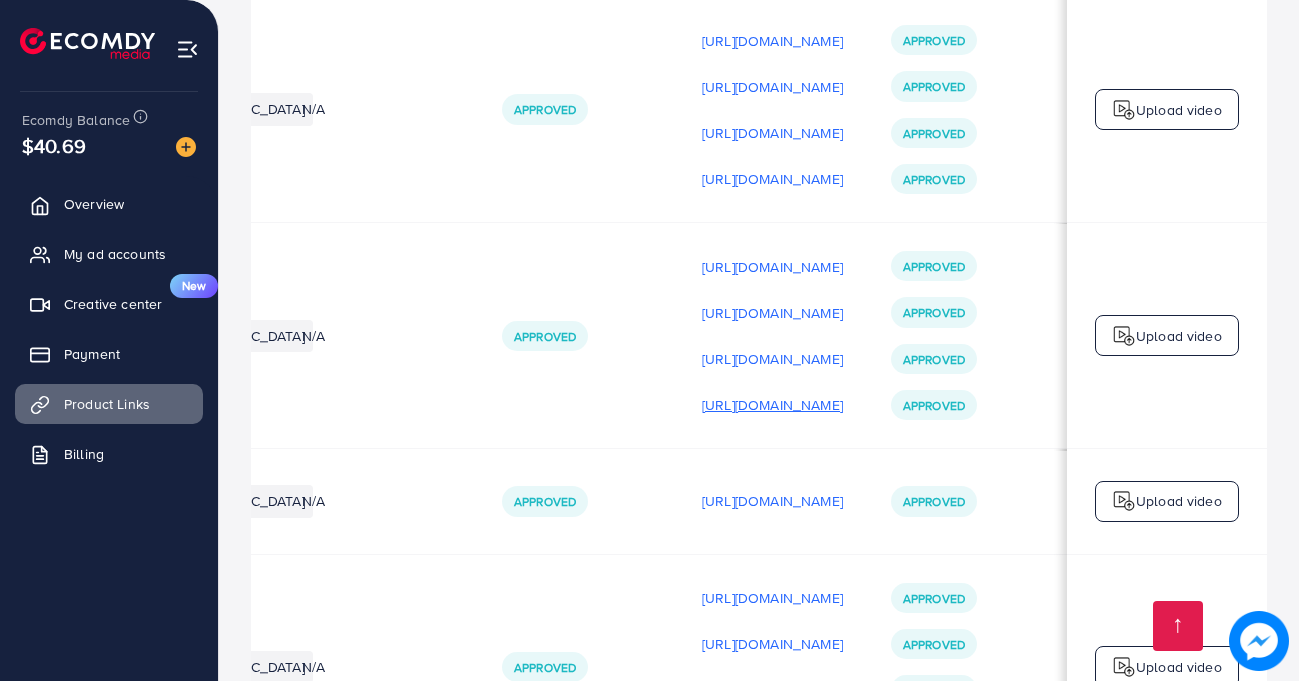 click on "[URL][DOMAIN_NAME]" at bounding box center (772, 405) 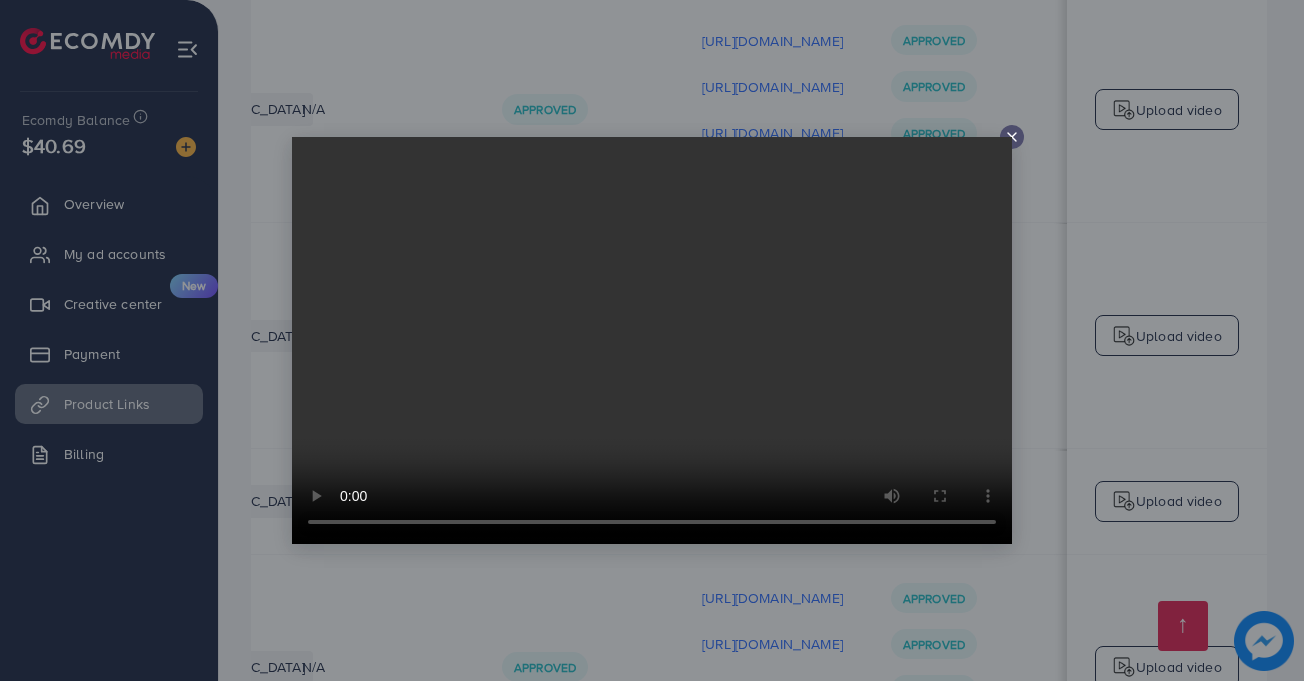 click 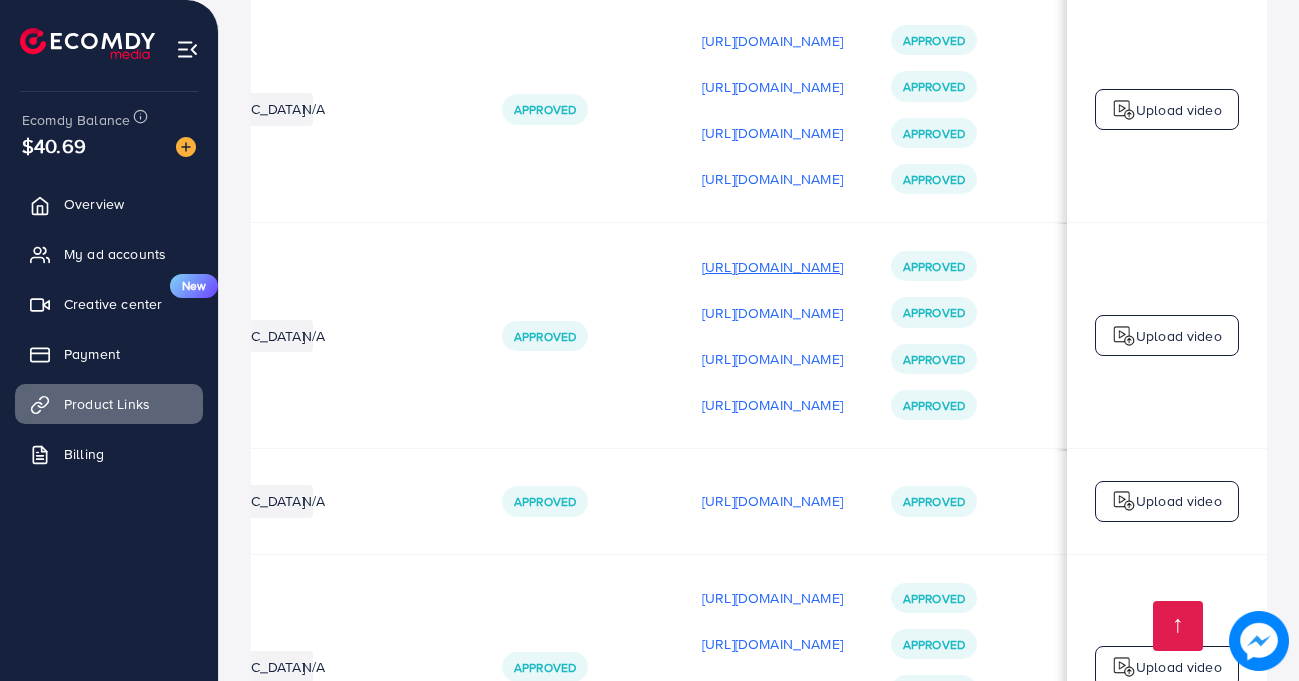 click on "[URL][DOMAIN_NAME]" at bounding box center (772, 267) 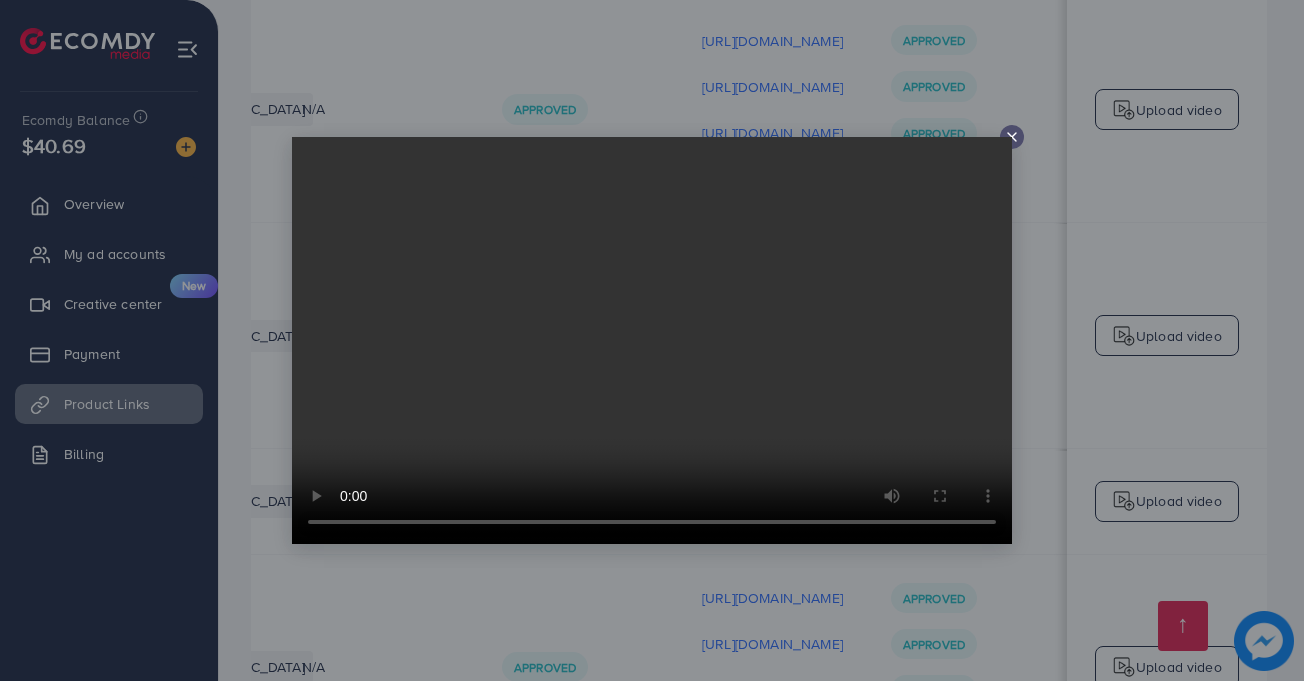 click 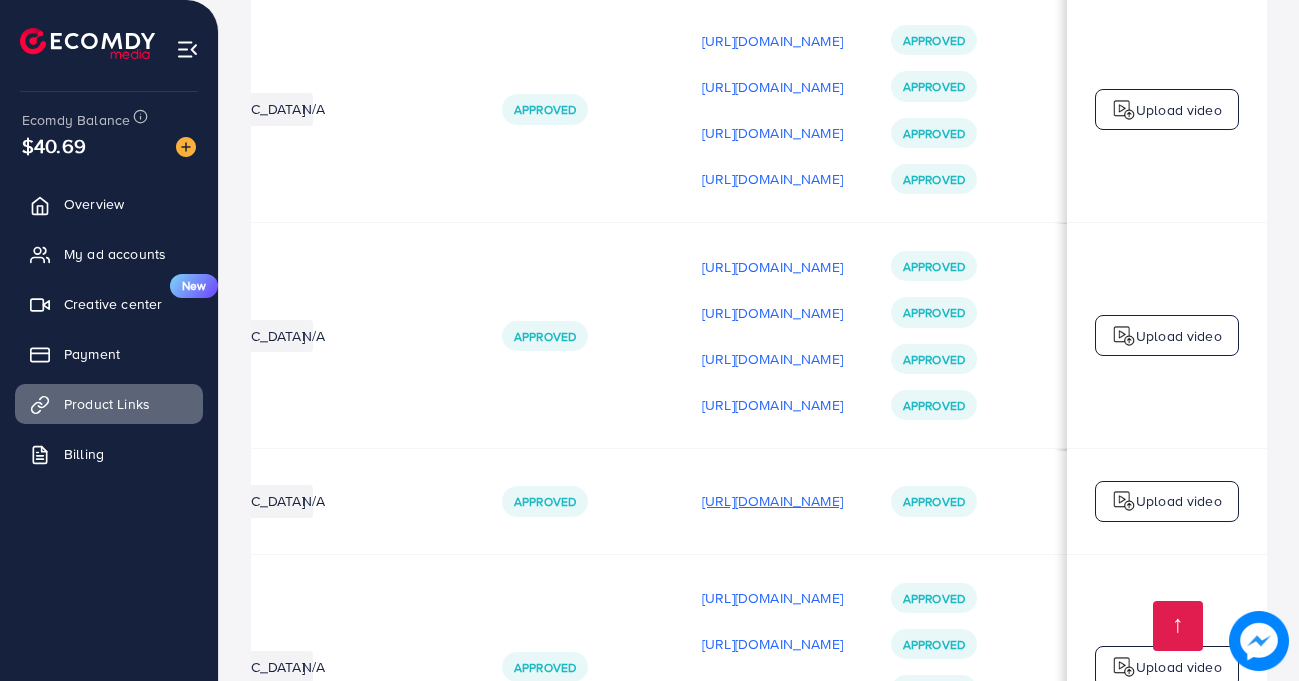 click on "[URL][DOMAIN_NAME]" at bounding box center (772, 501) 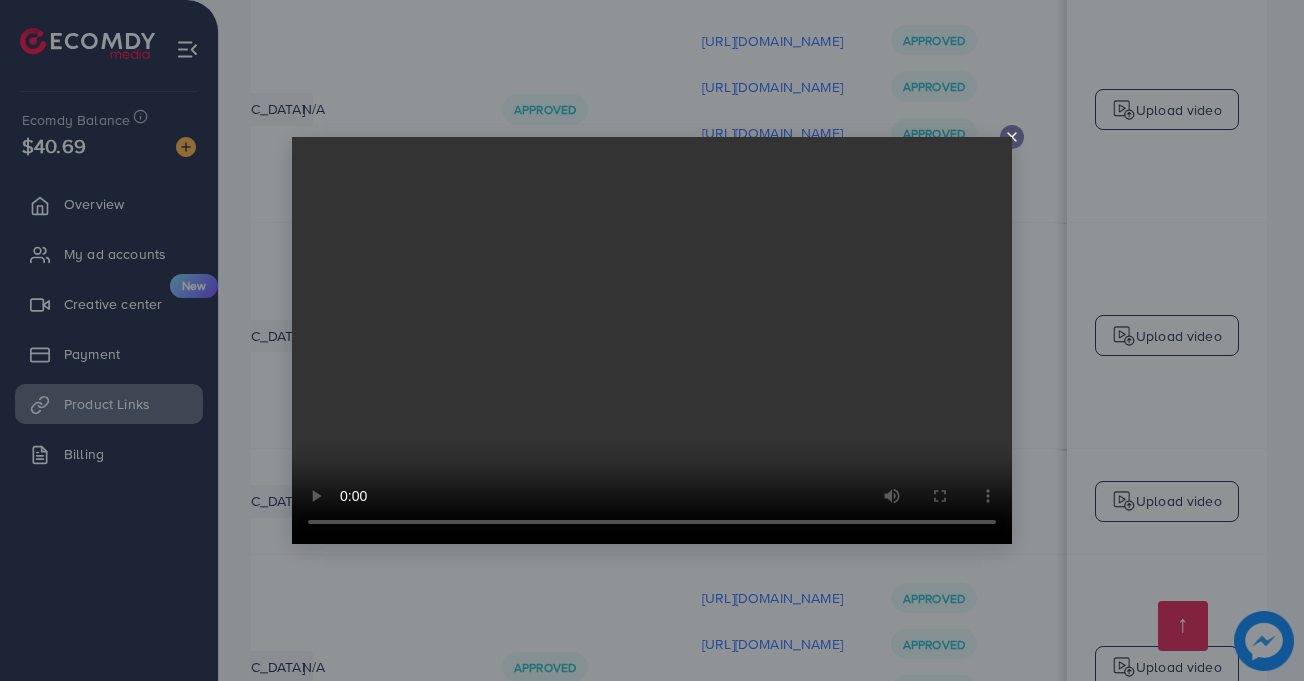 click 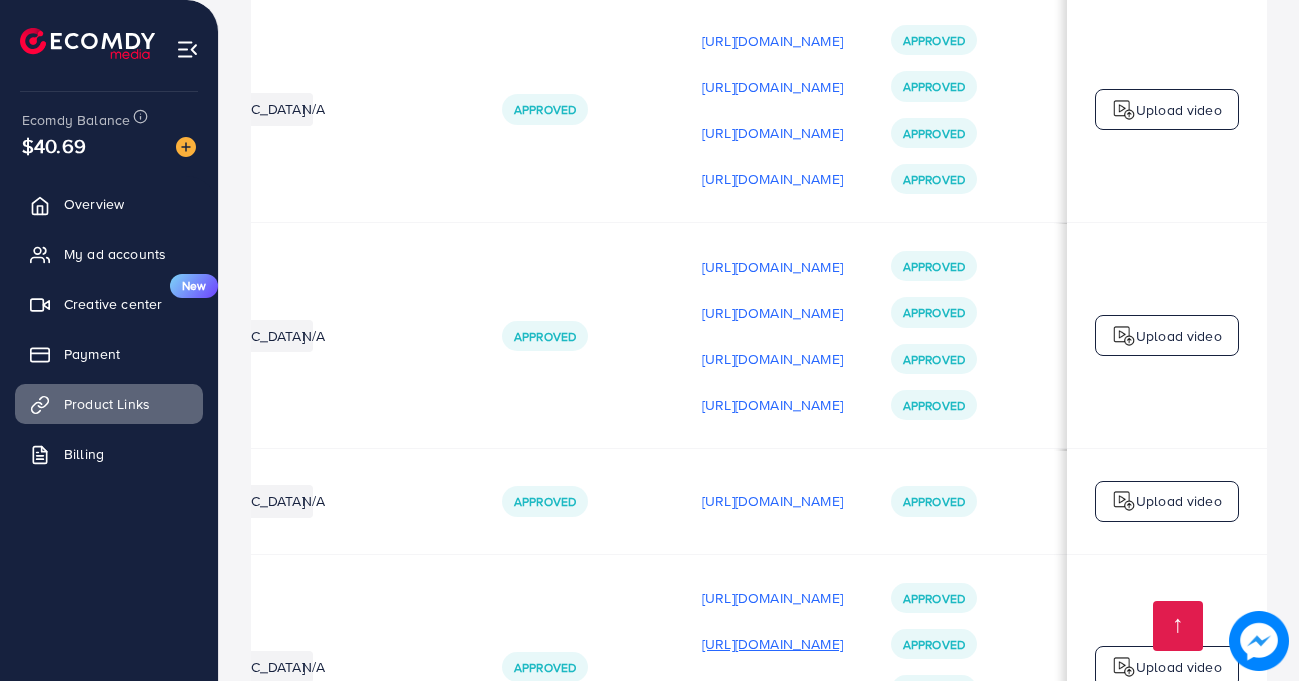 click on "[URL][DOMAIN_NAME]" at bounding box center (772, 644) 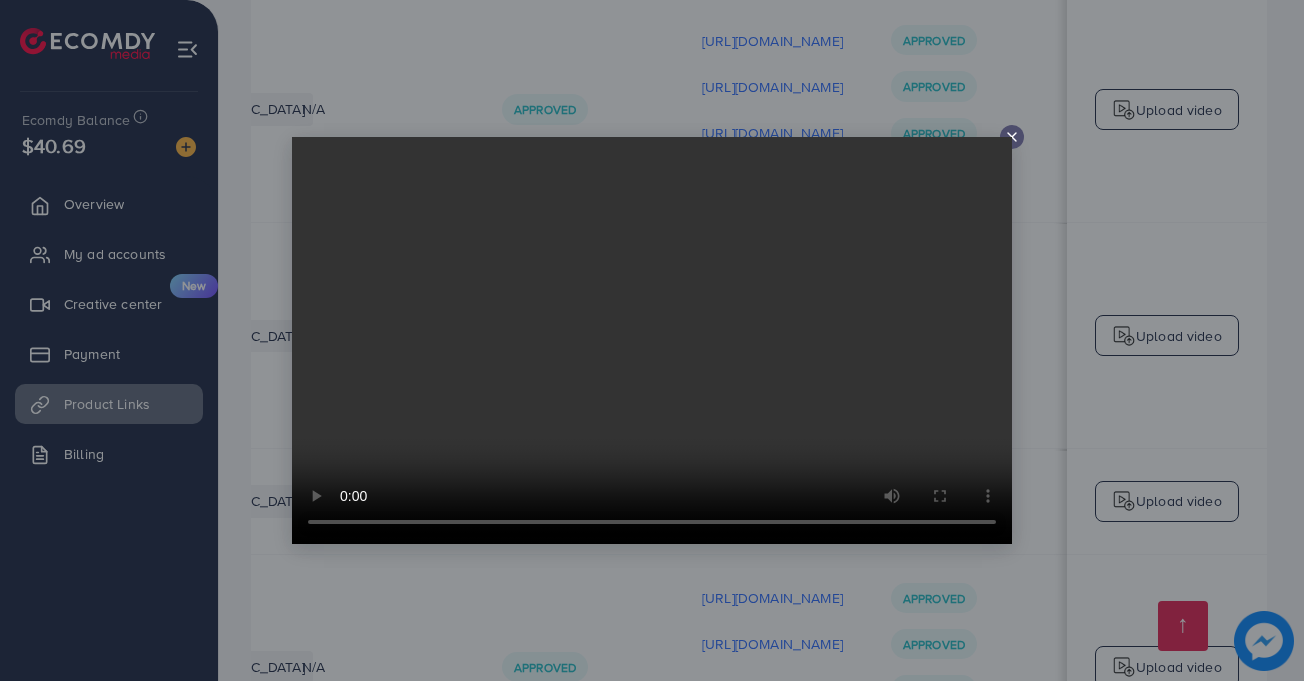 click 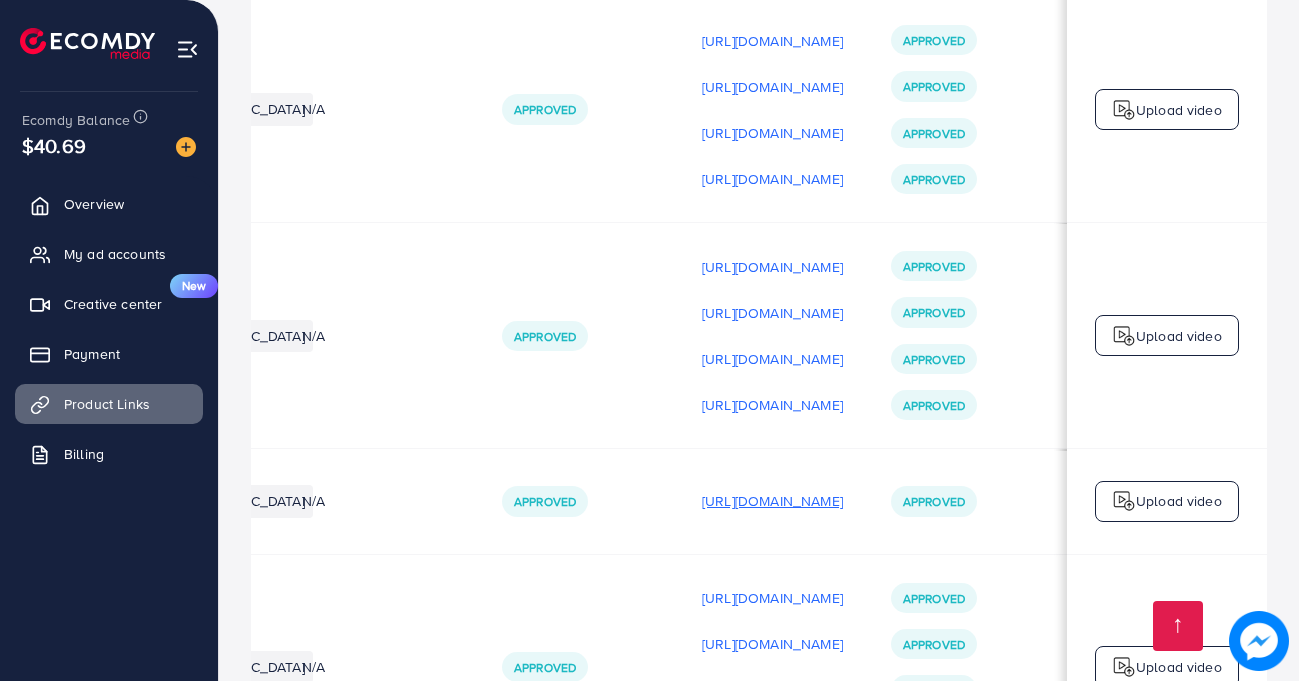 click on "[URL][DOMAIN_NAME]" at bounding box center (772, 501) 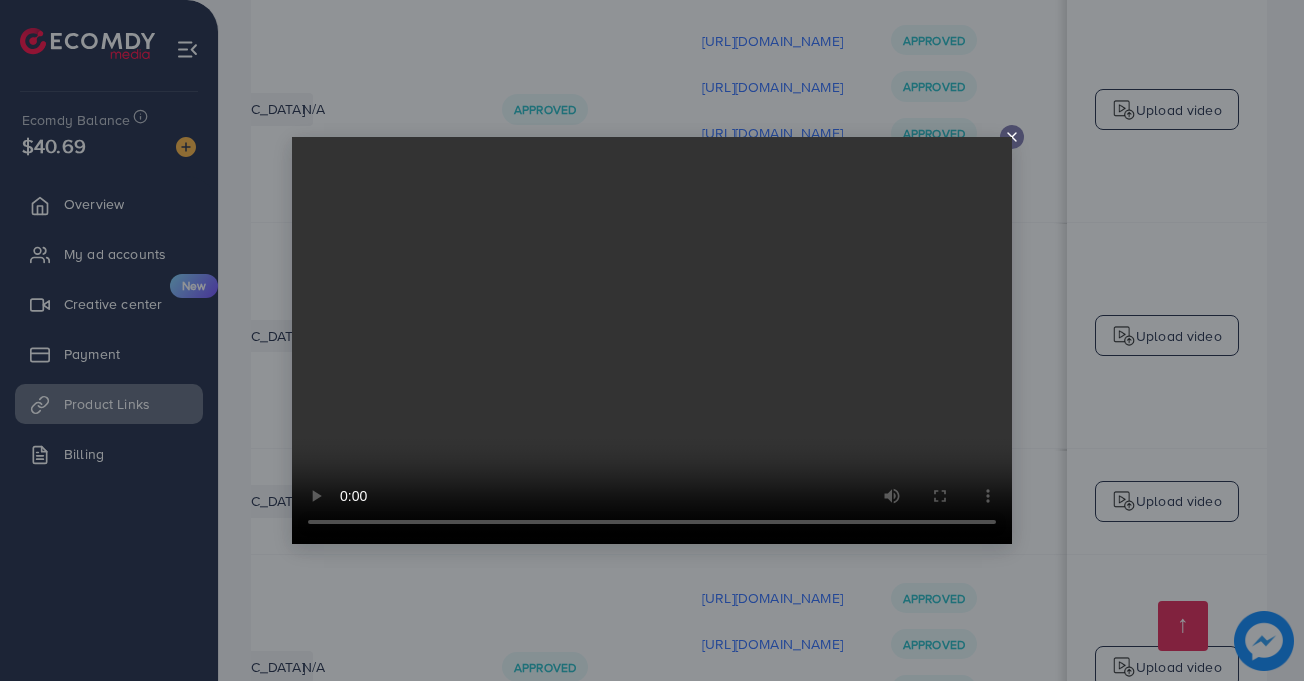 click 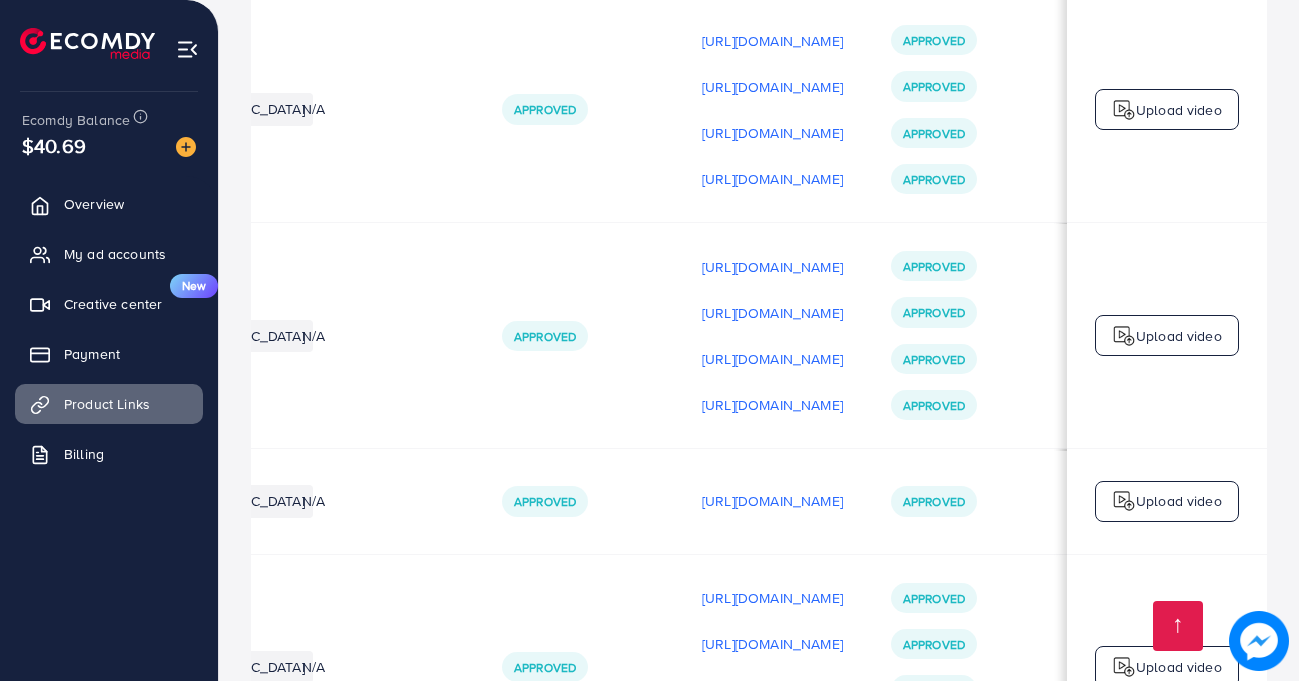 scroll, scrollTop: 3, scrollLeft: 663, axis: both 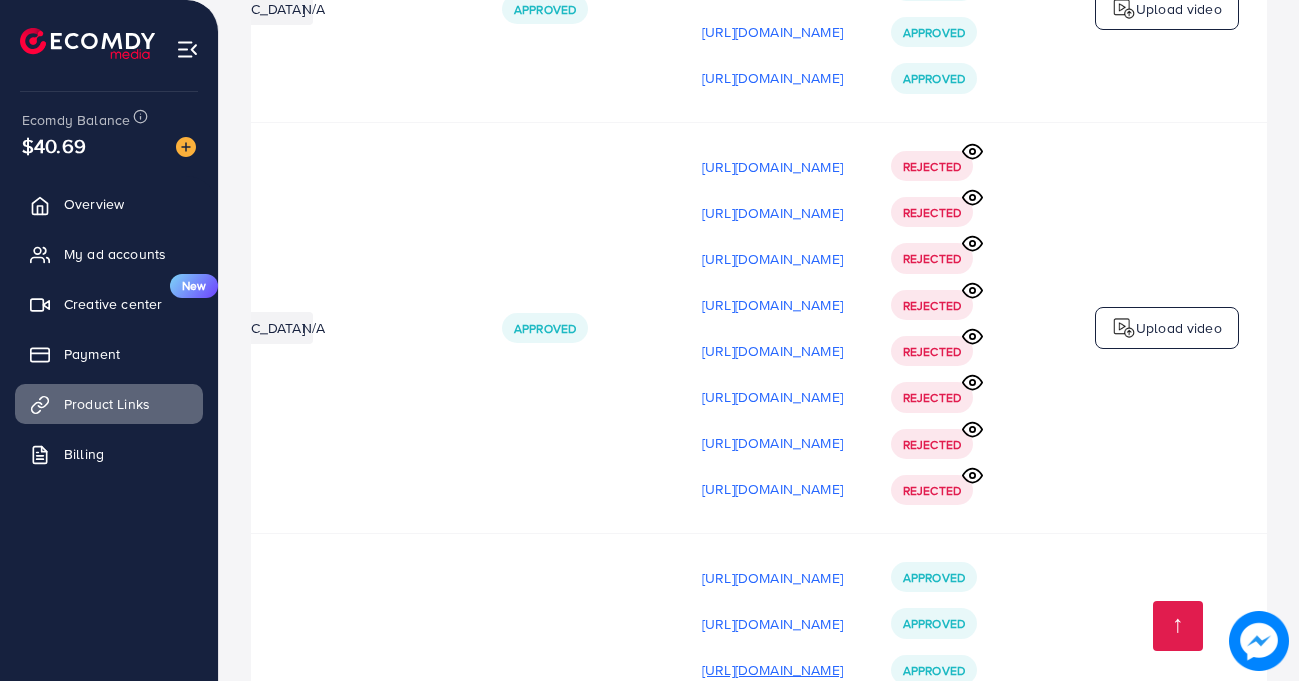 click on "[URL][DOMAIN_NAME]" at bounding box center [772, 670] 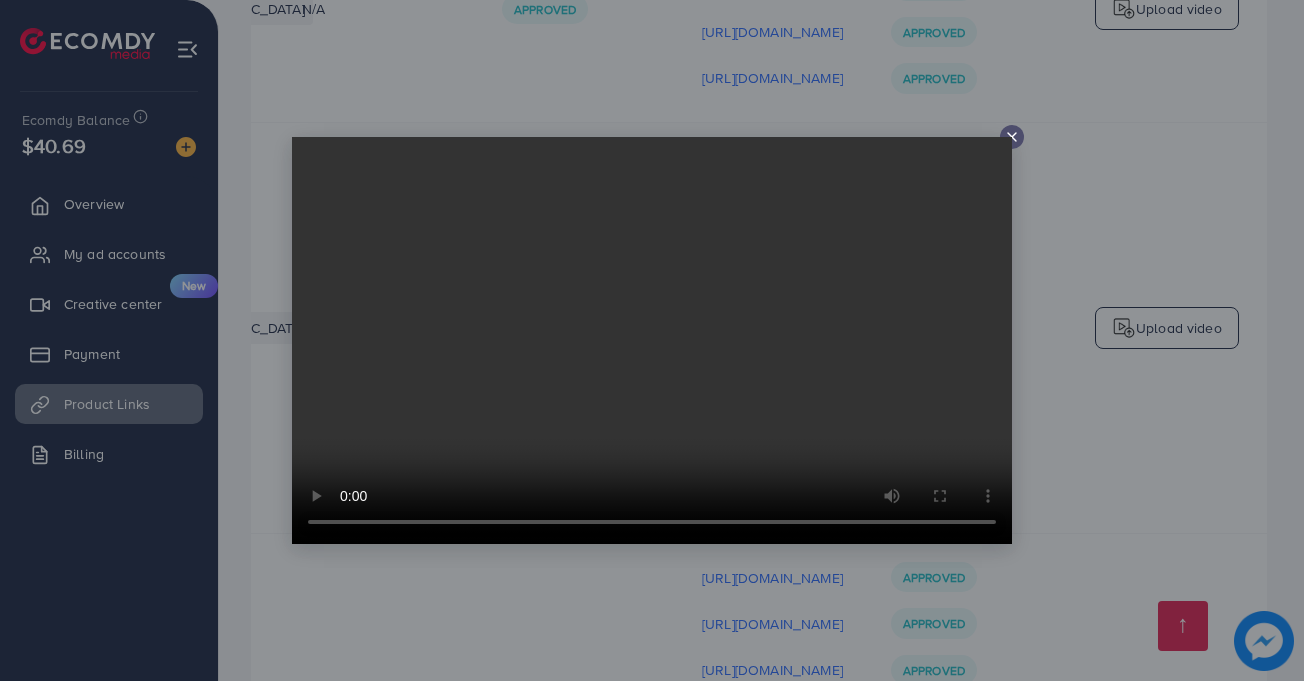 click 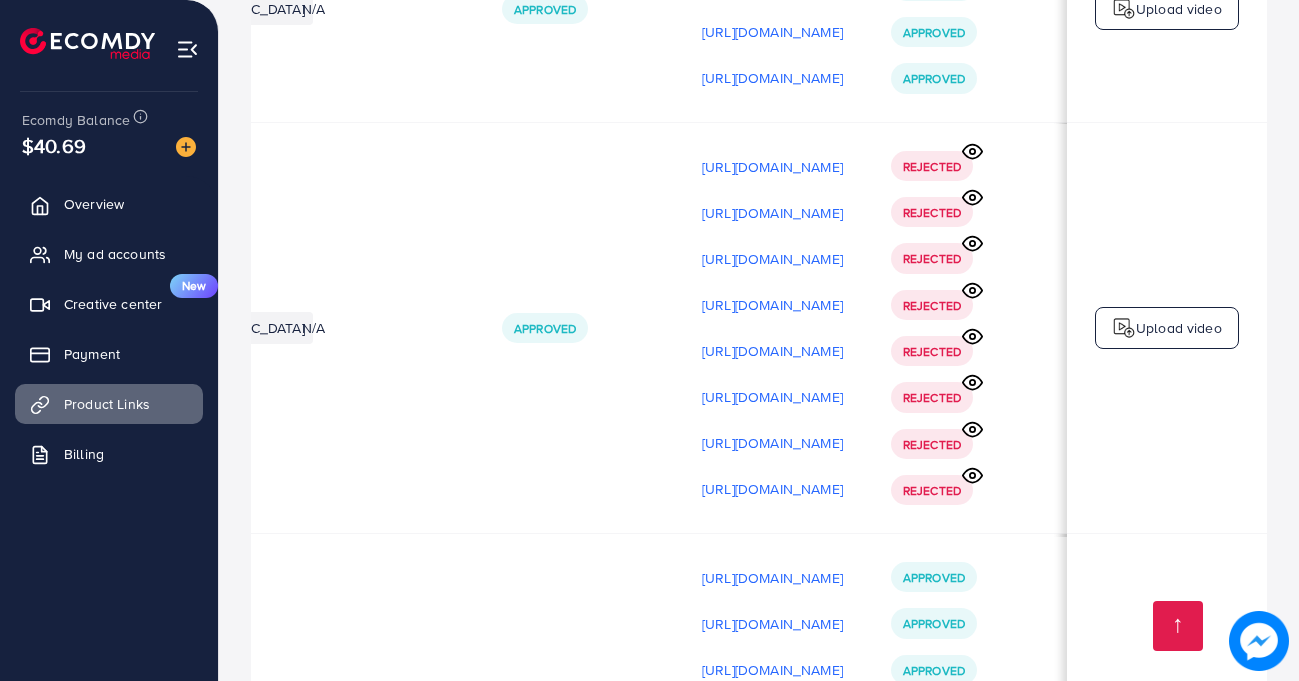 scroll, scrollTop: 3, scrollLeft: 663, axis: both 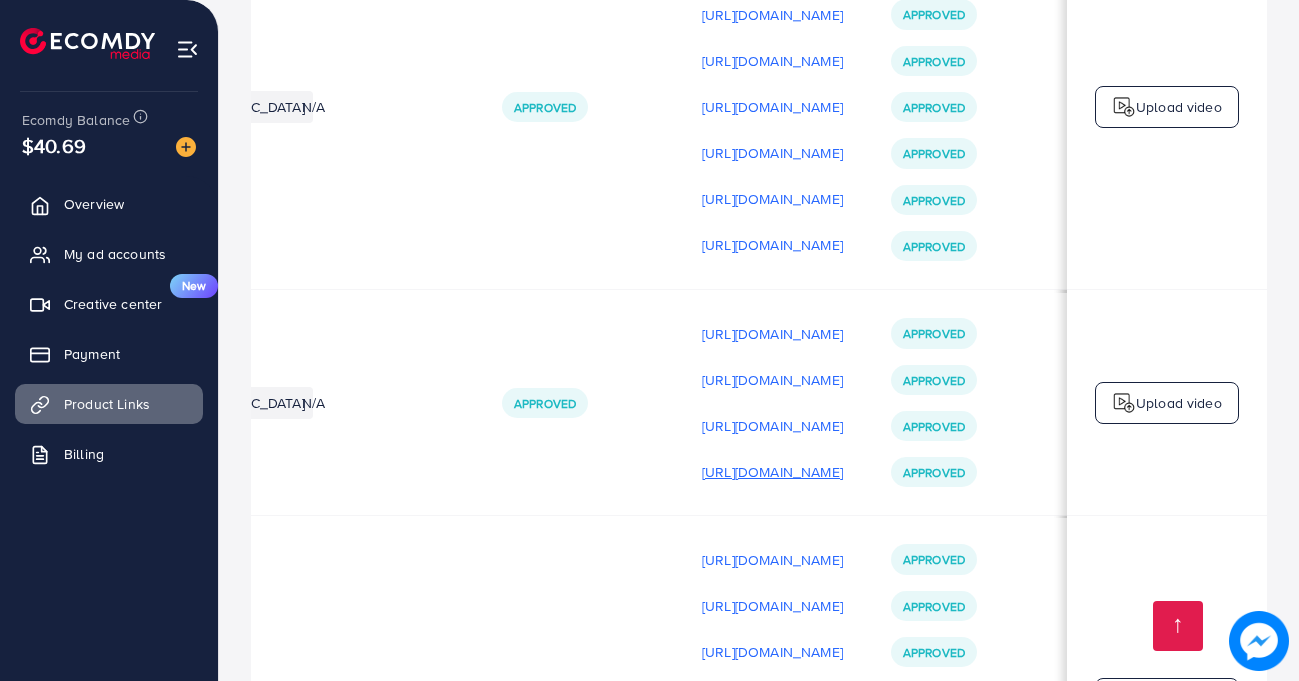 click on "[URL][DOMAIN_NAME]" at bounding box center [772, 472] 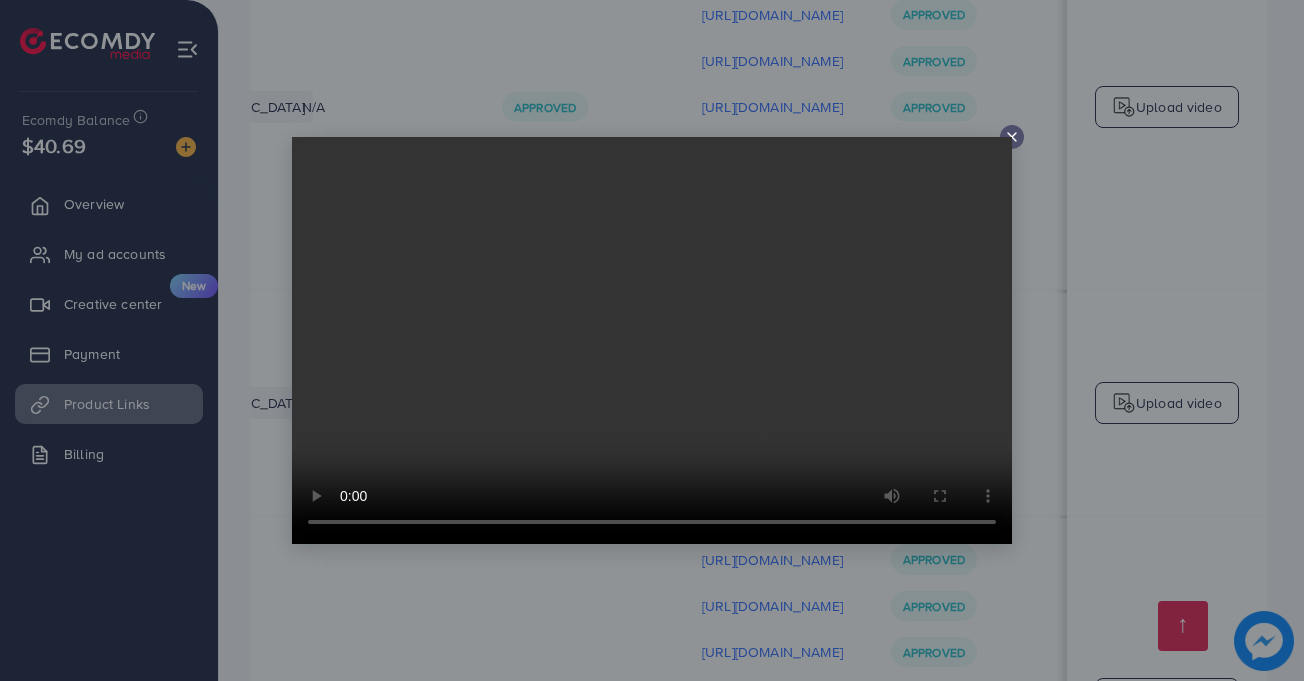 click 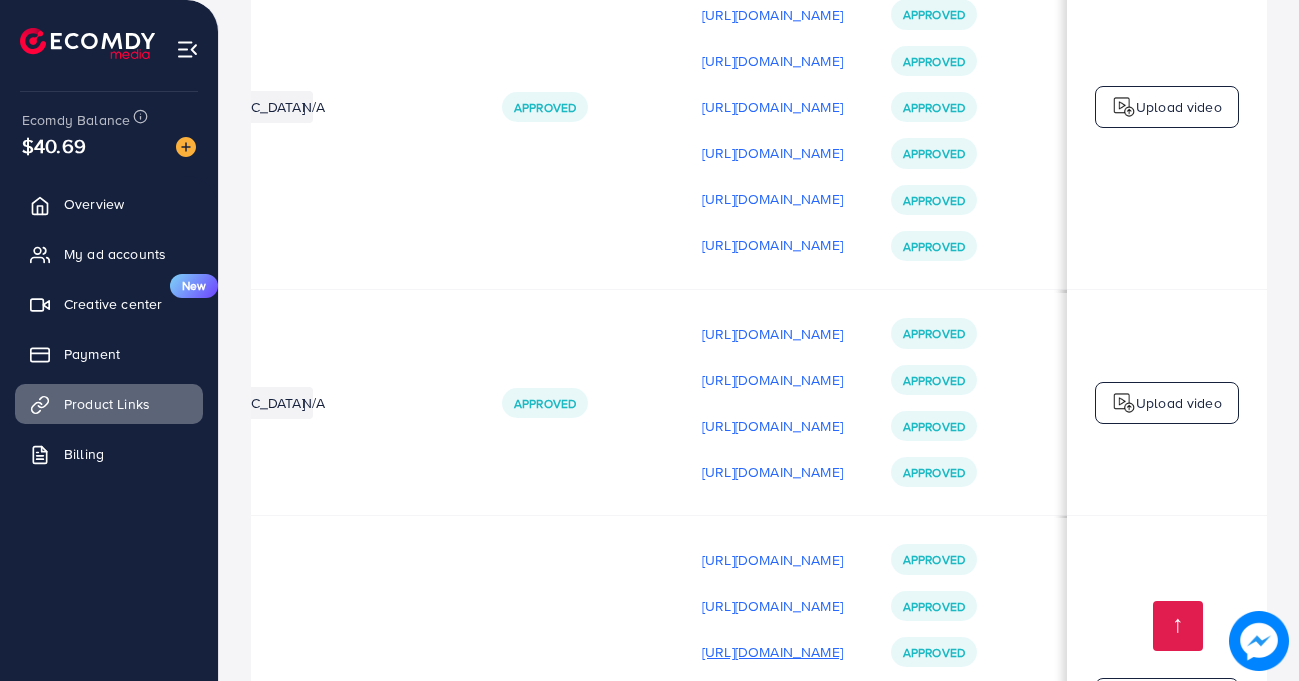 click on "[URL][DOMAIN_NAME]" at bounding box center (772, 652) 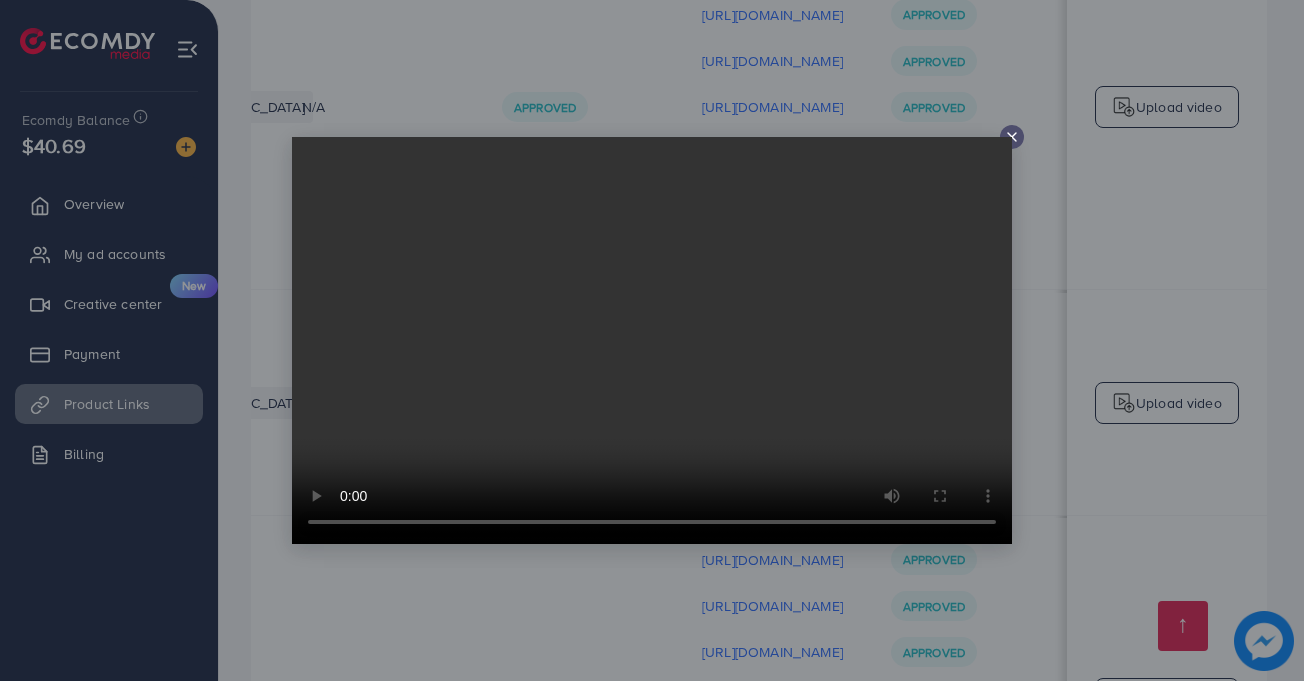 click 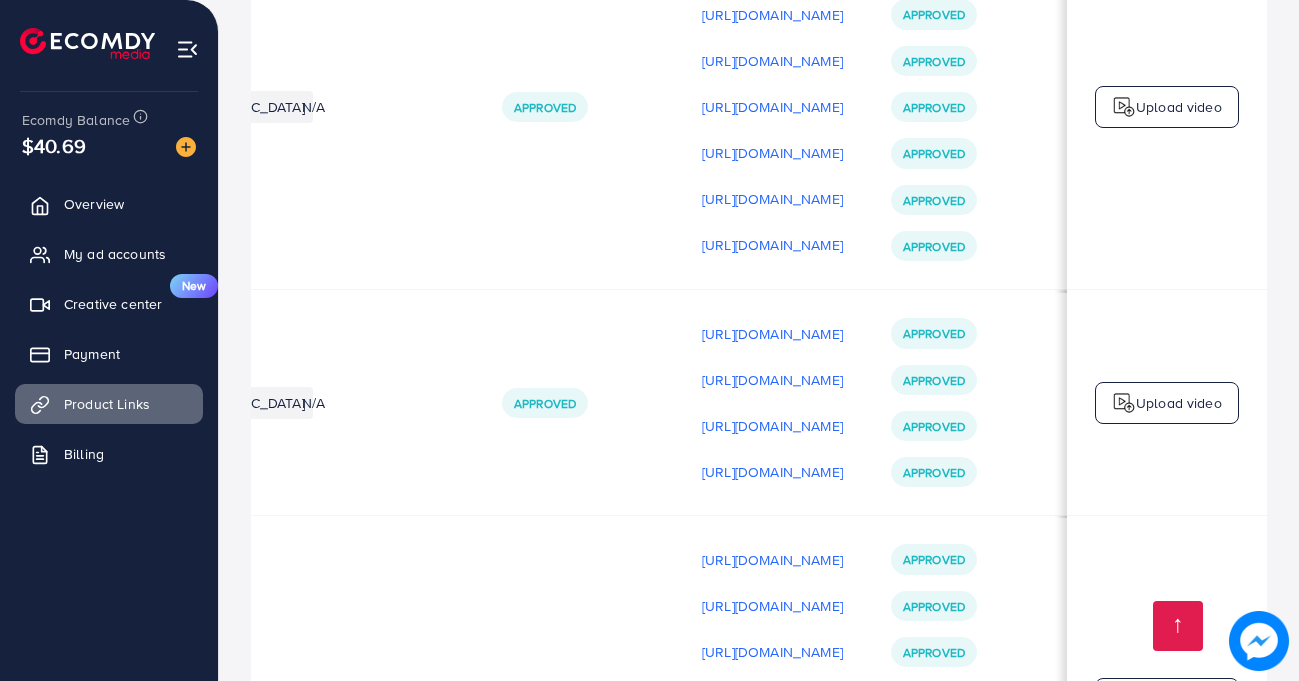 scroll, scrollTop: 3, scrollLeft: 670, axis: both 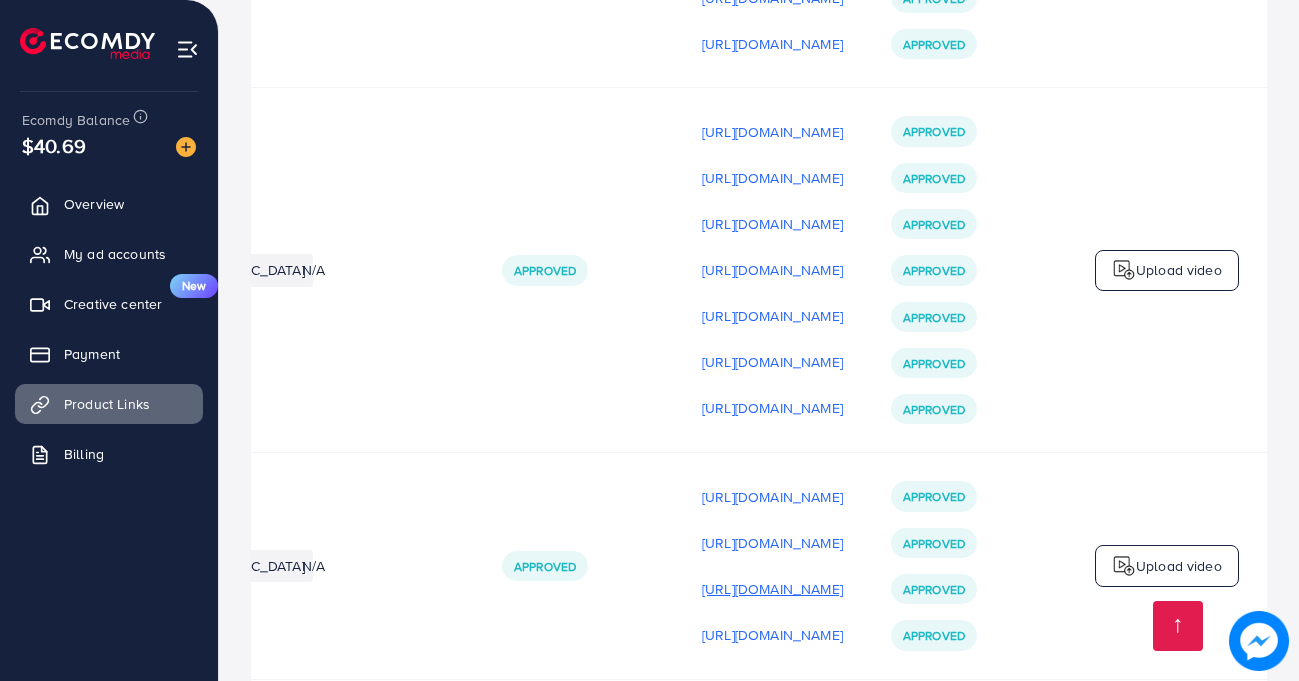 click on "[URL][DOMAIN_NAME]" at bounding box center (772, 589) 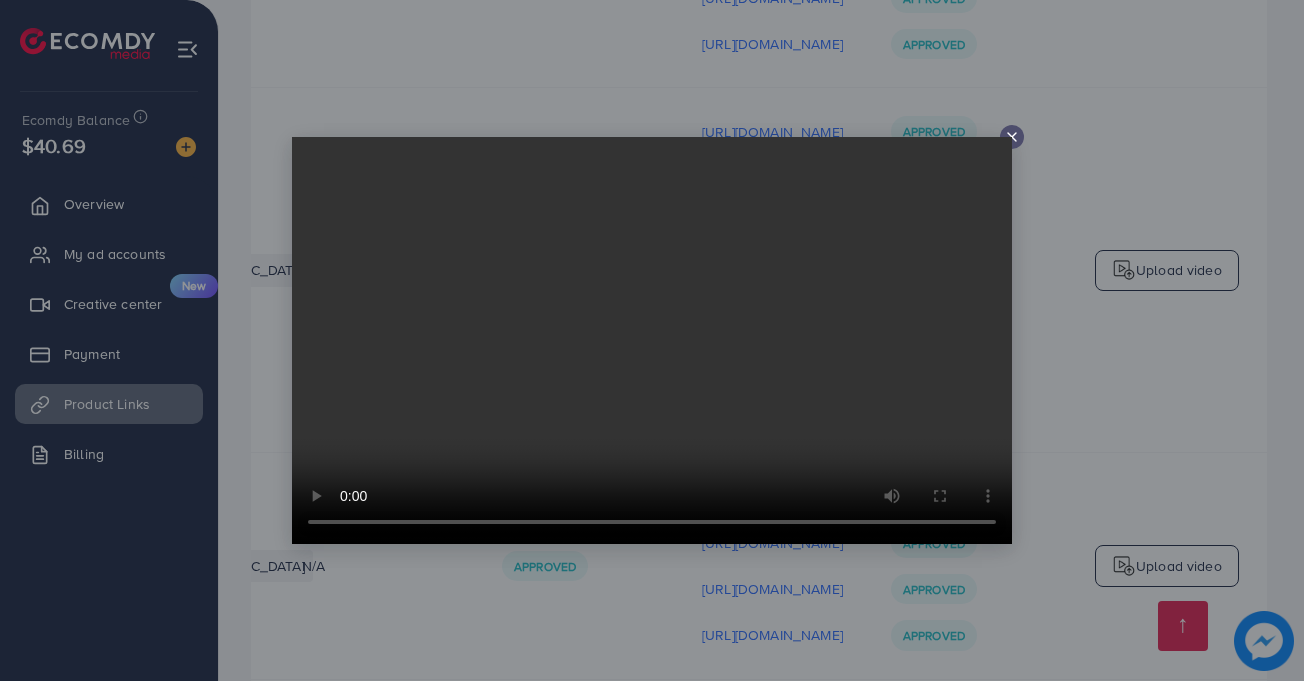 click 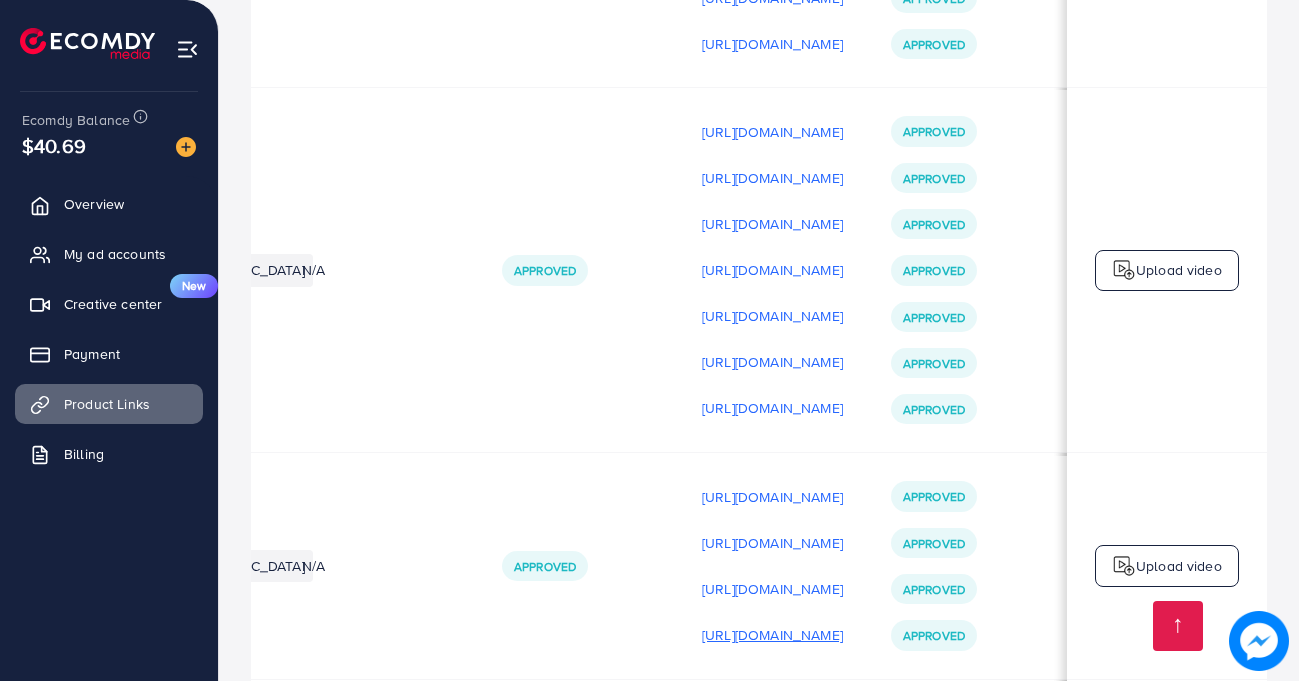 scroll, scrollTop: 3, scrollLeft: 663, axis: both 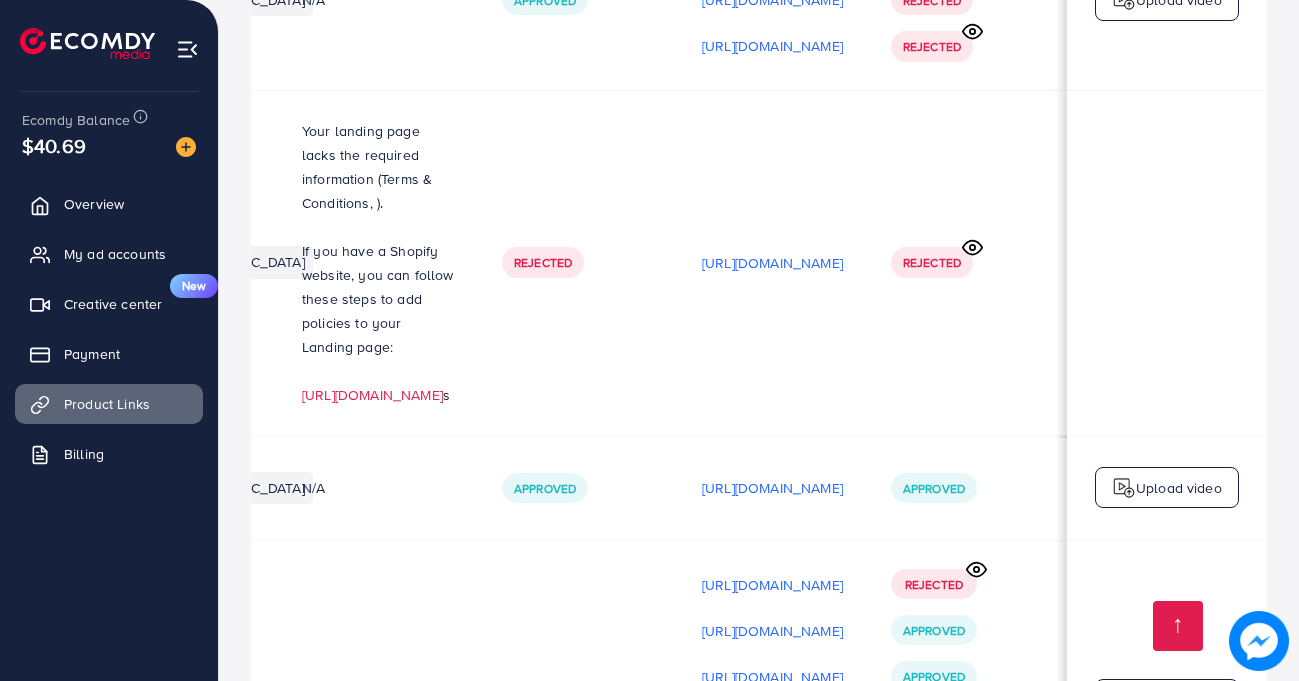click on "[URL][DOMAIN_NAME]" at bounding box center [772, 723] 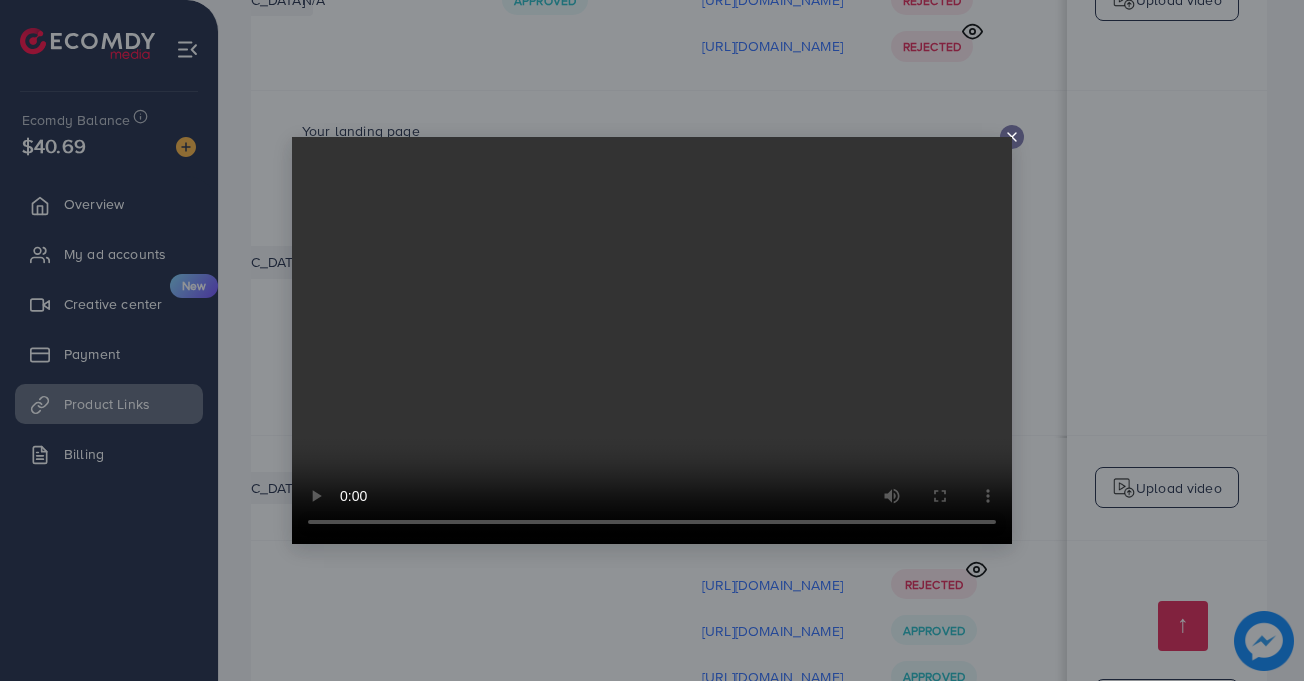 click at bounding box center (652, 340) 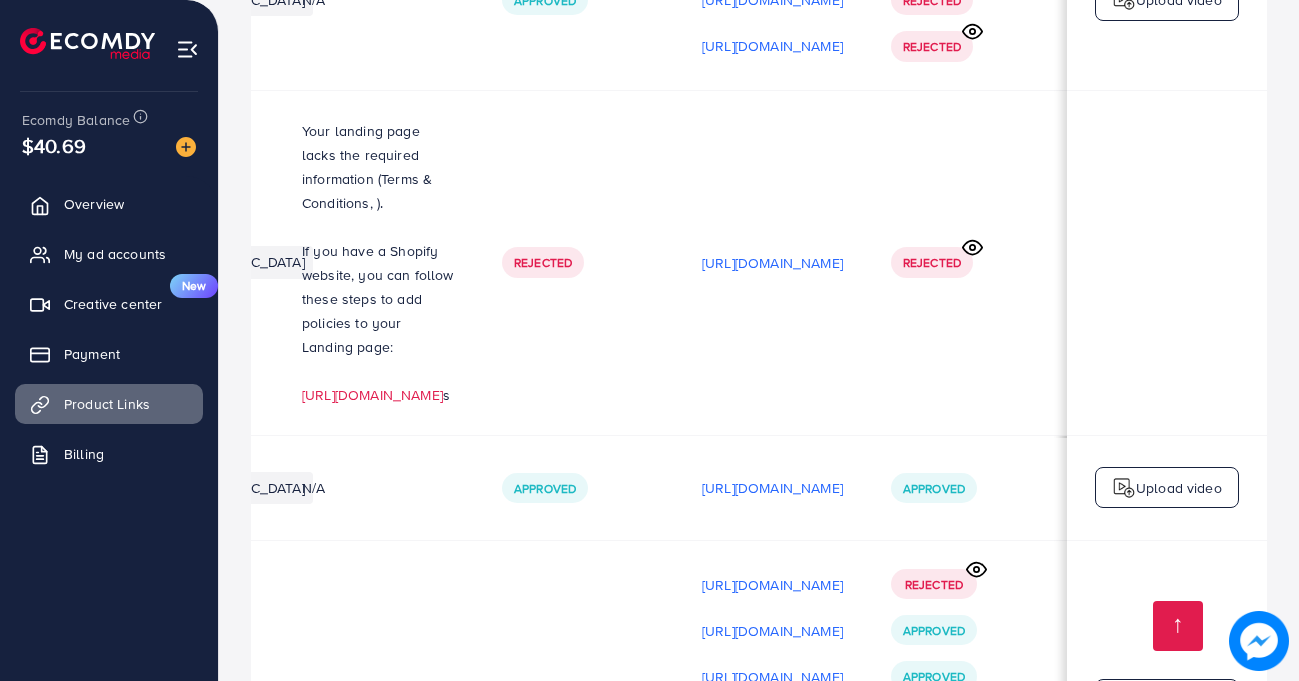 click on "[URL][DOMAIN_NAME]" at bounding box center [772, 677] 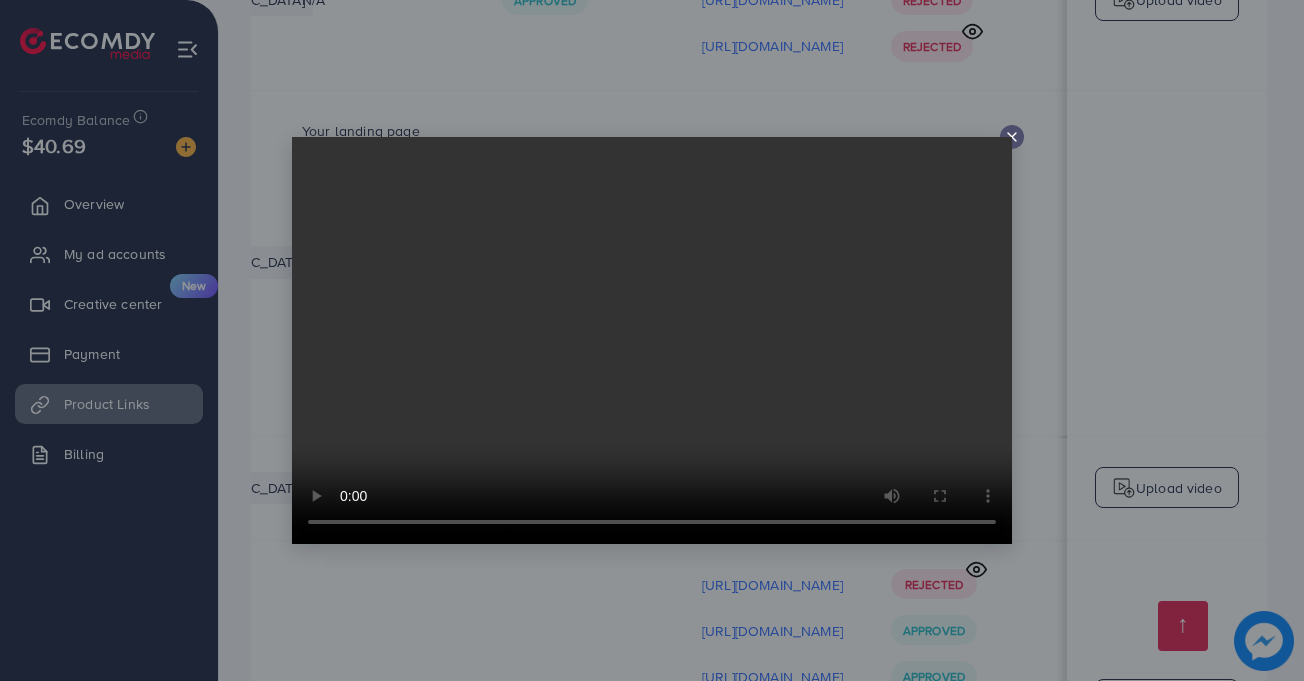 click 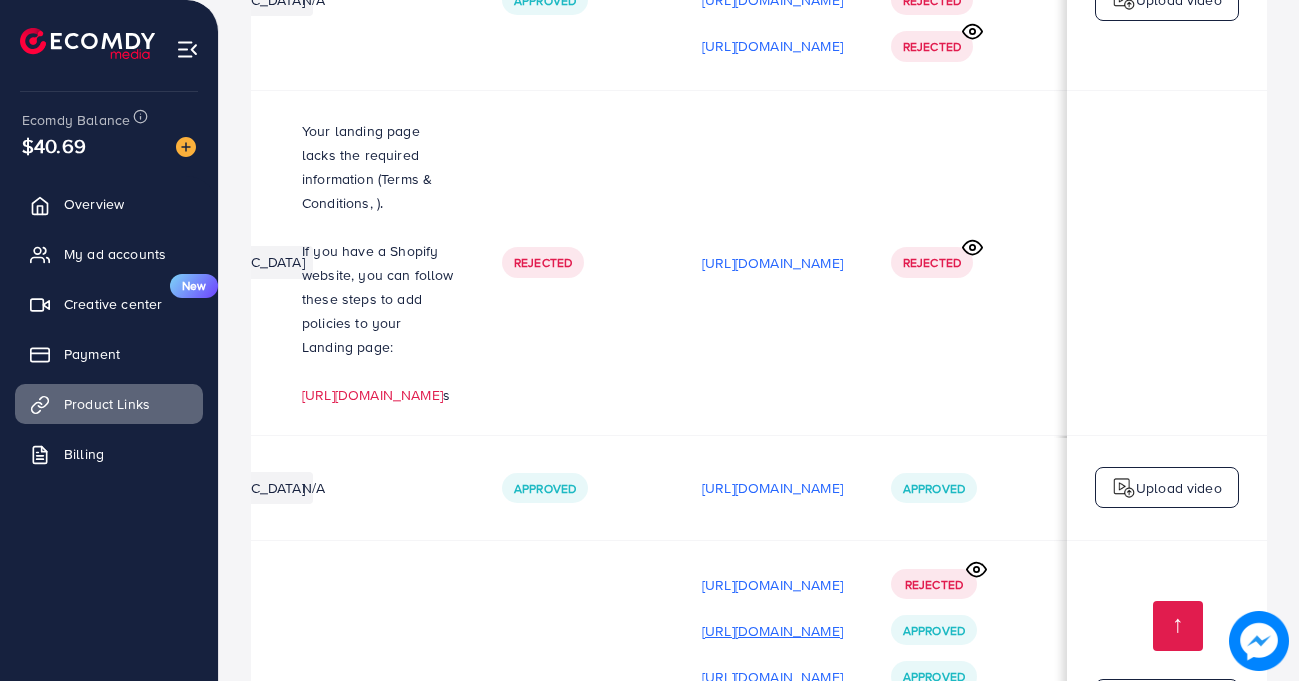 click on "[URL][DOMAIN_NAME]" at bounding box center [772, 631] 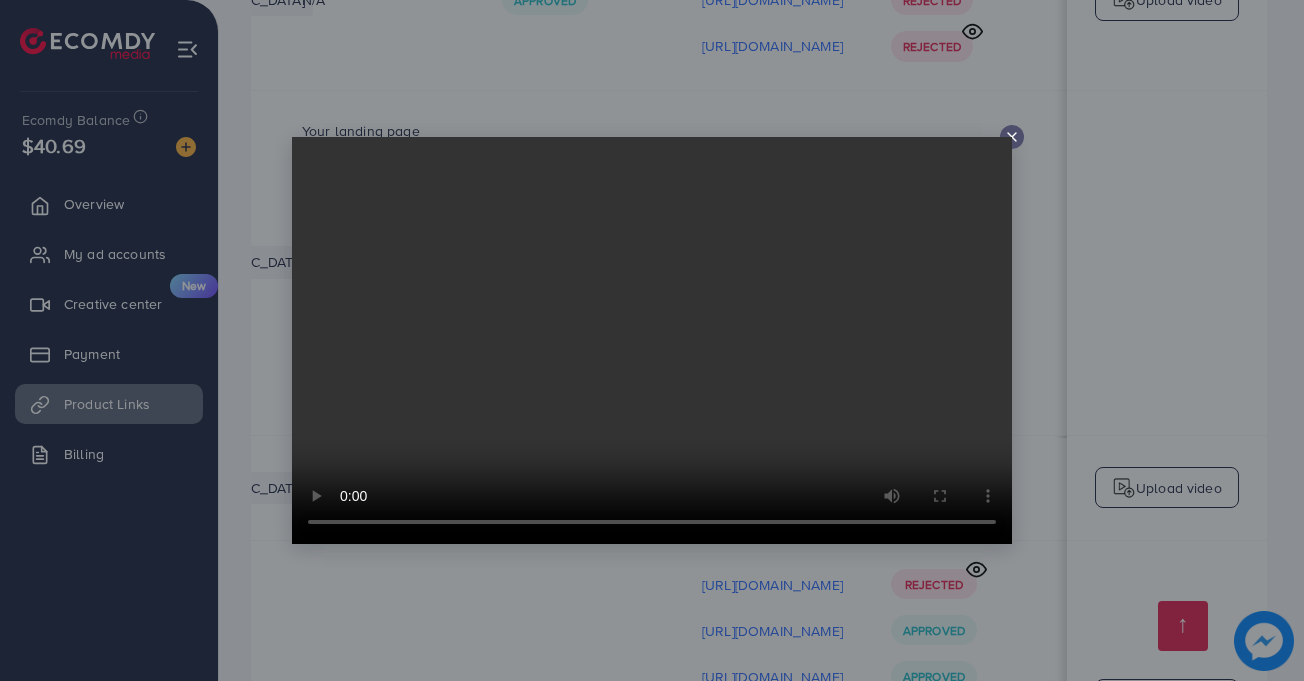 click 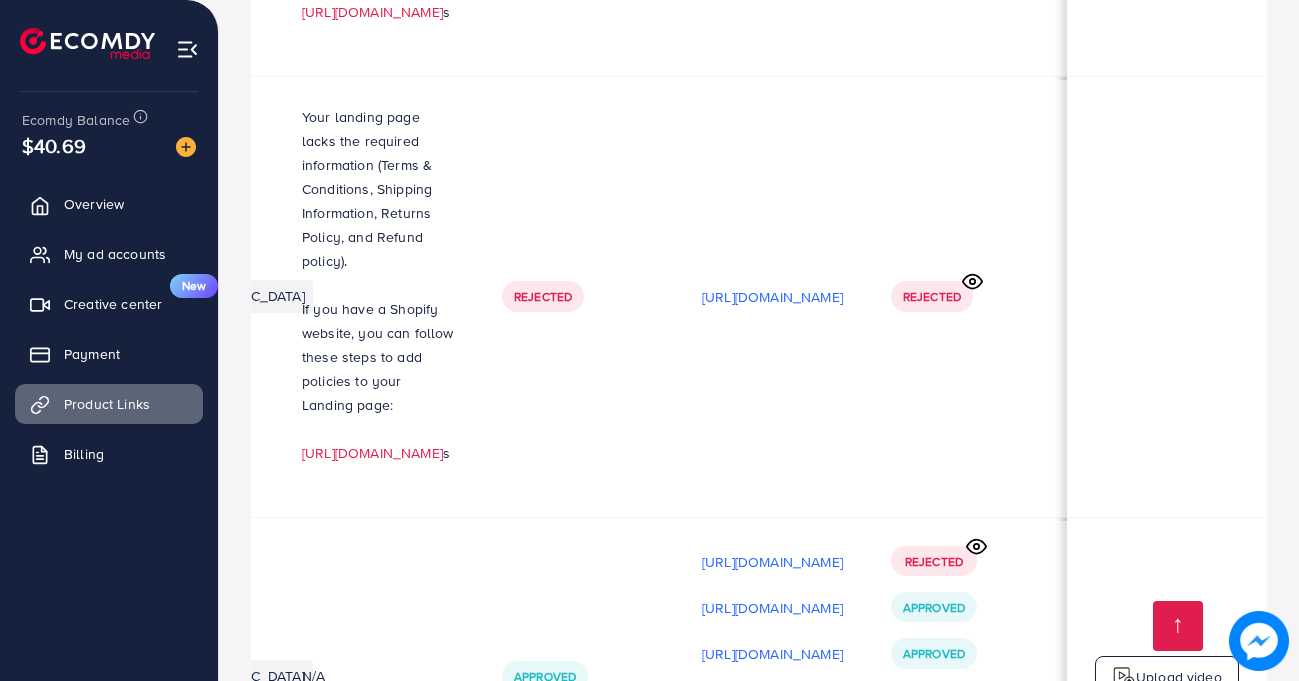 scroll, scrollTop: 6680, scrollLeft: 0, axis: vertical 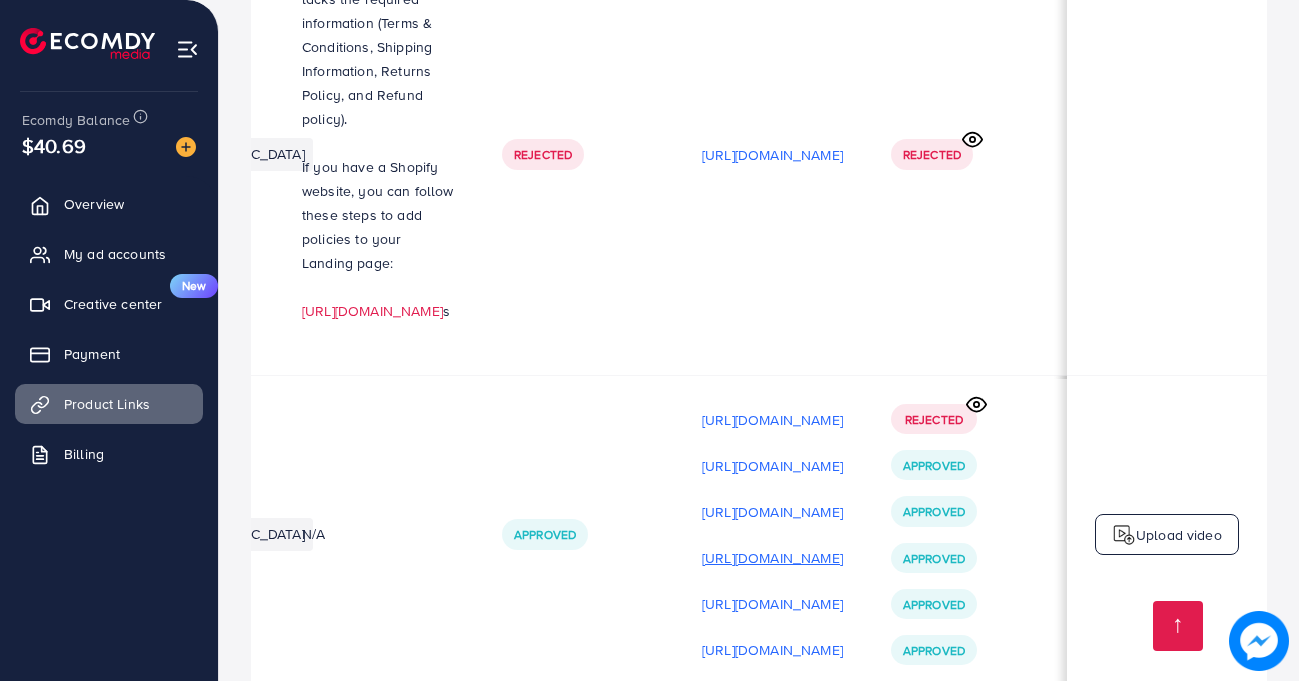 click on "[URL][DOMAIN_NAME]" at bounding box center [772, 558] 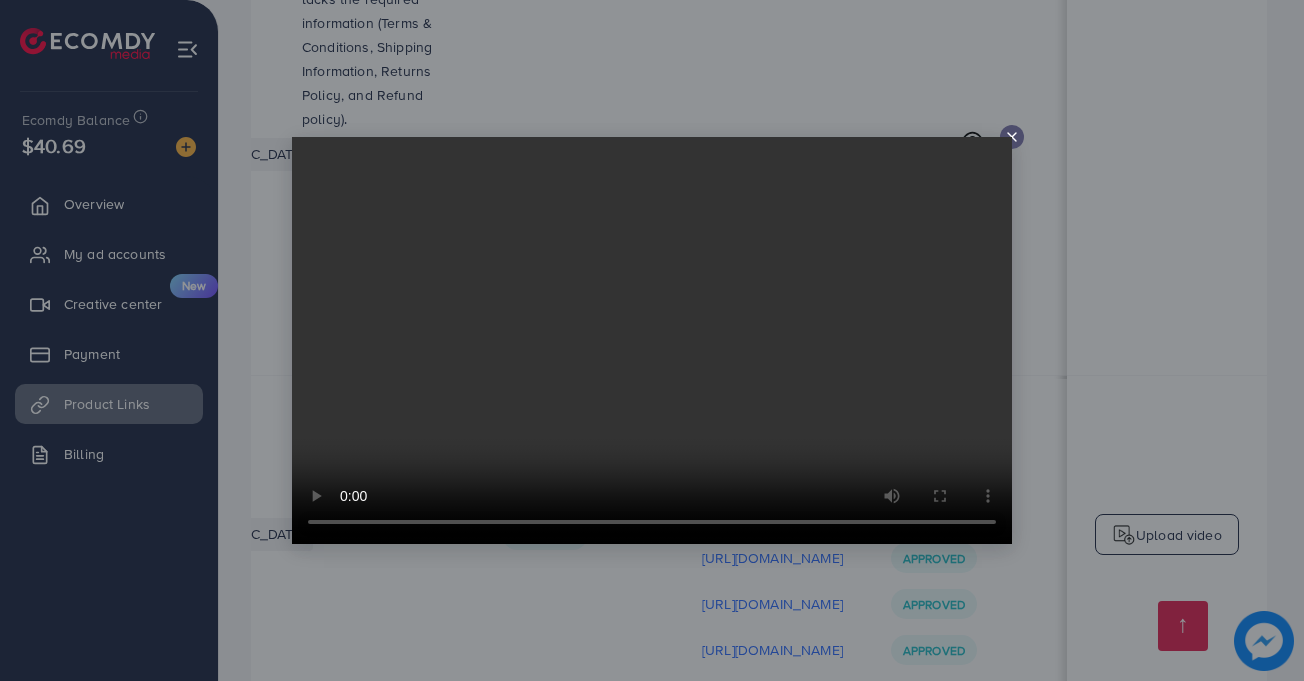 click 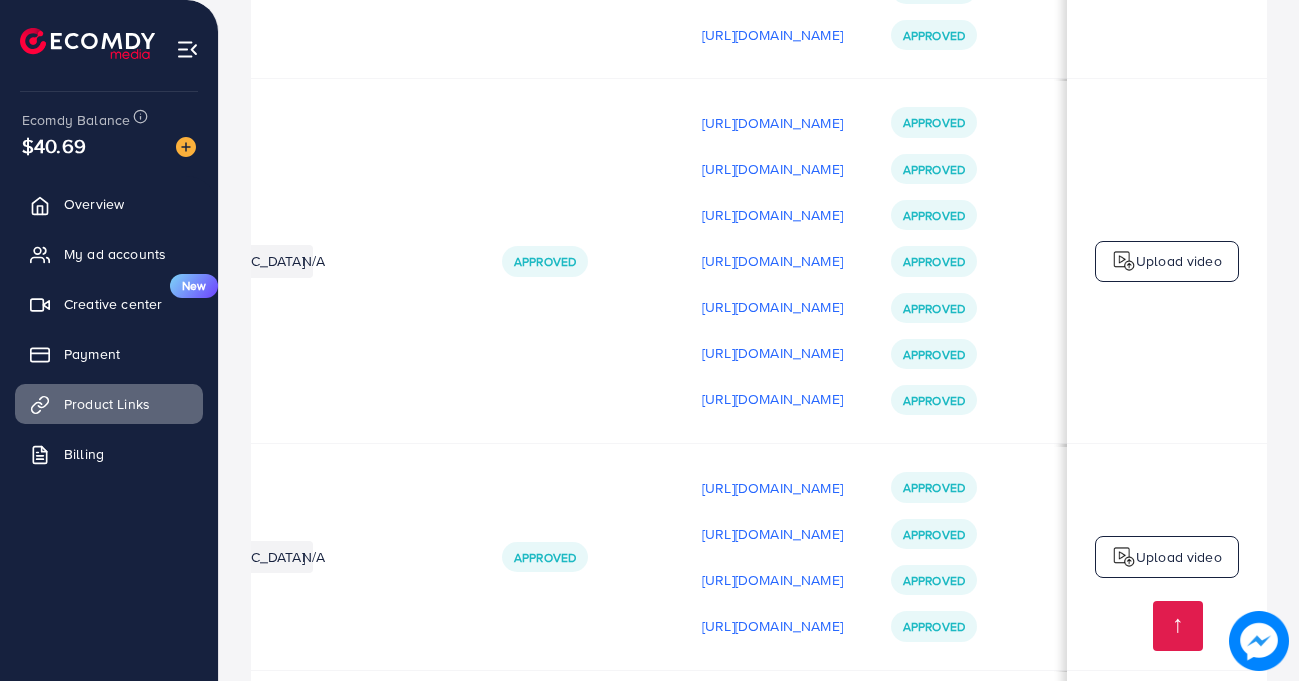 scroll, scrollTop: 4553, scrollLeft: 0, axis: vertical 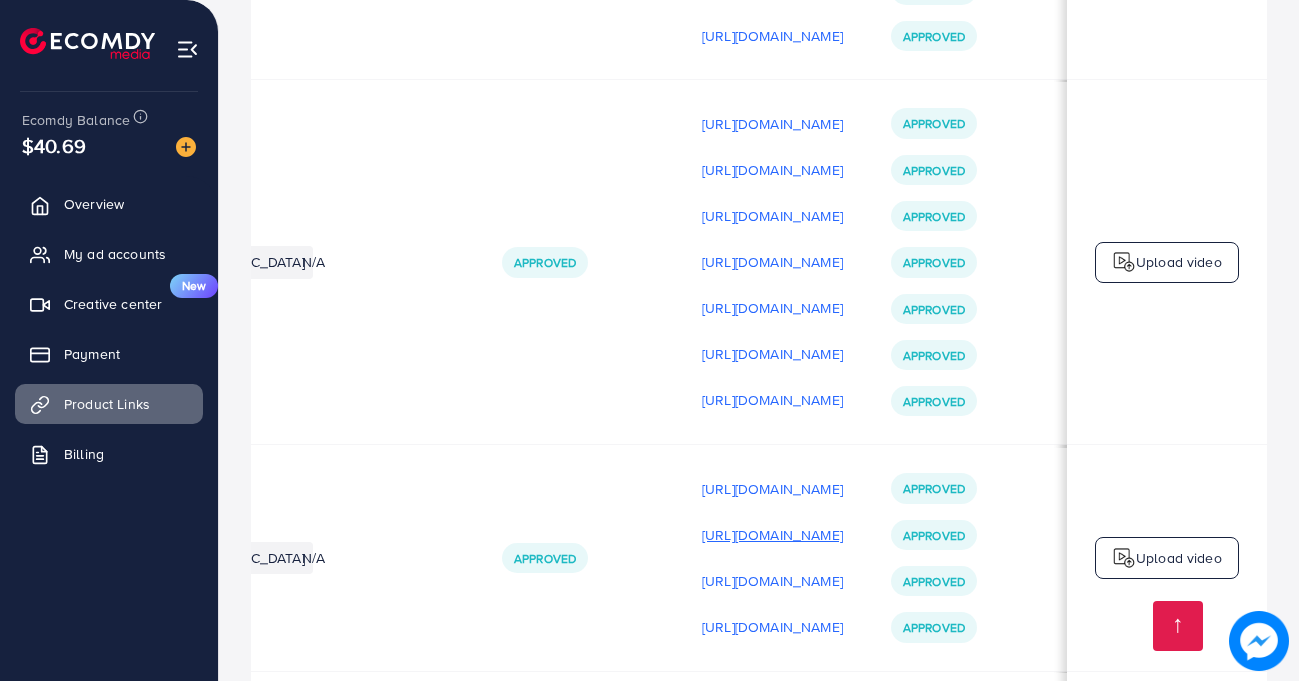 click on "[URL][DOMAIN_NAME]" at bounding box center (772, 535) 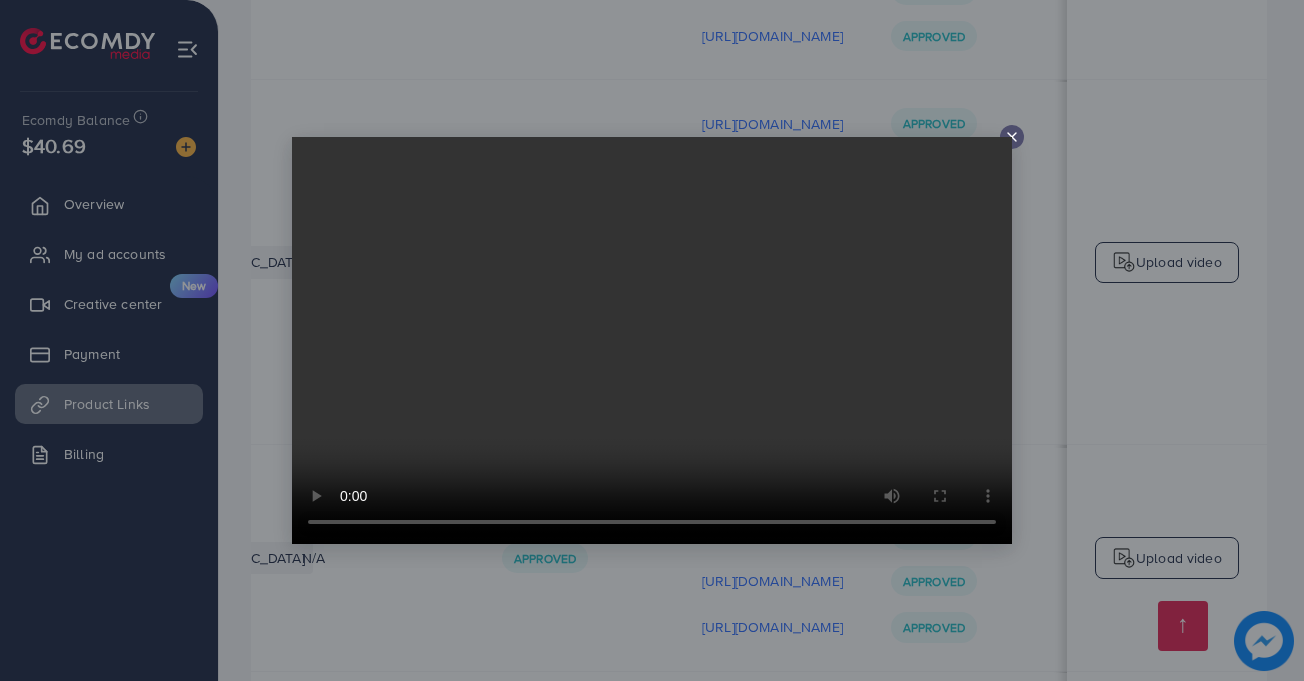 click at bounding box center (1012, 137) 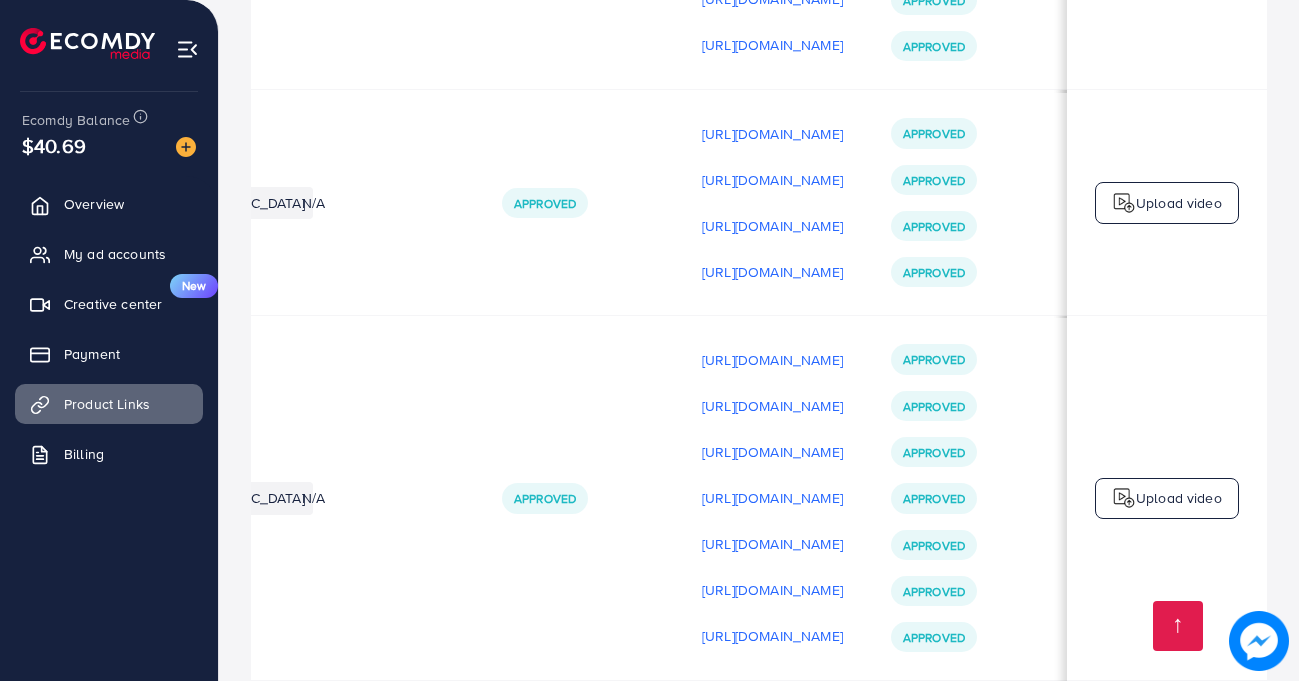 scroll, scrollTop: 4309, scrollLeft: 0, axis: vertical 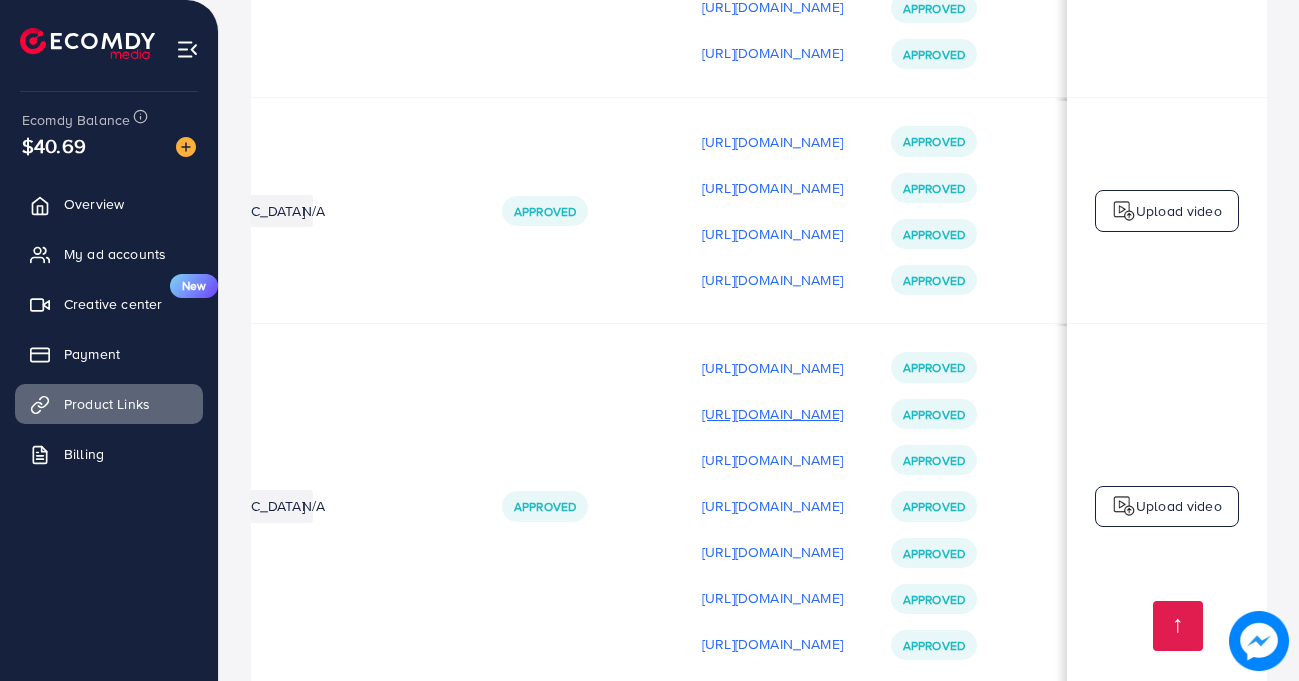 click on "[URL][DOMAIN_NAME]" at bounding box center [772, 414] 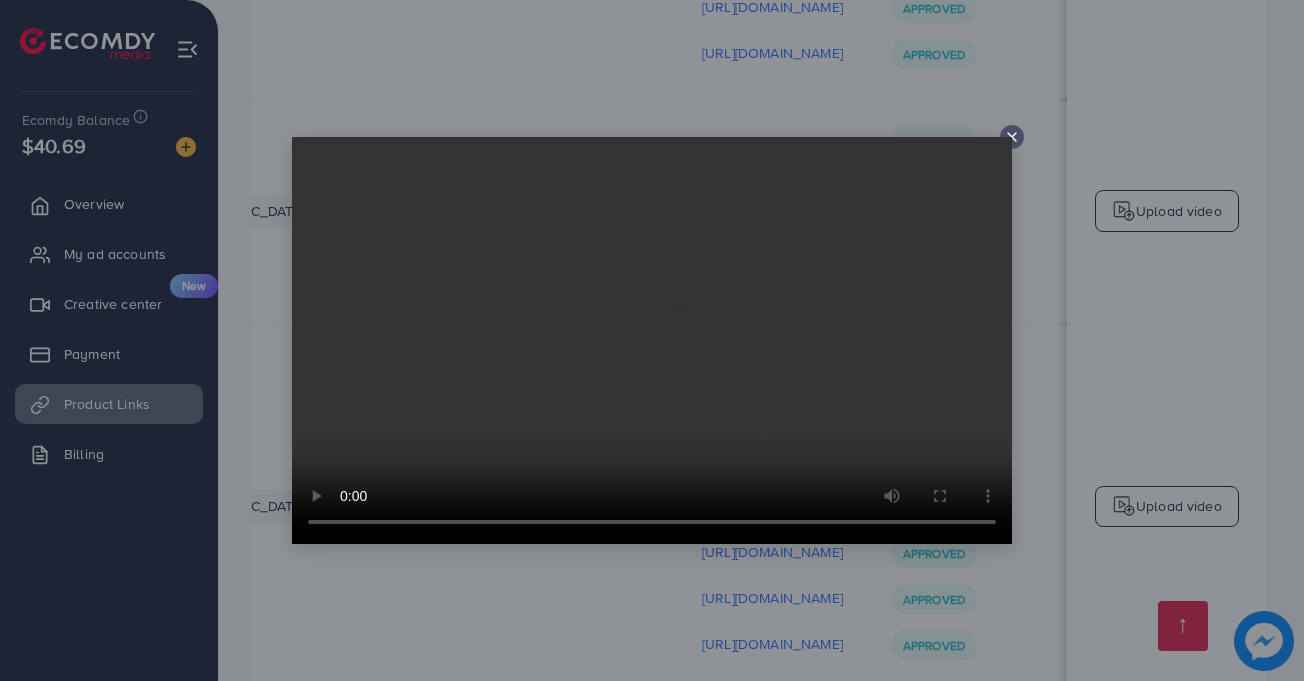 click 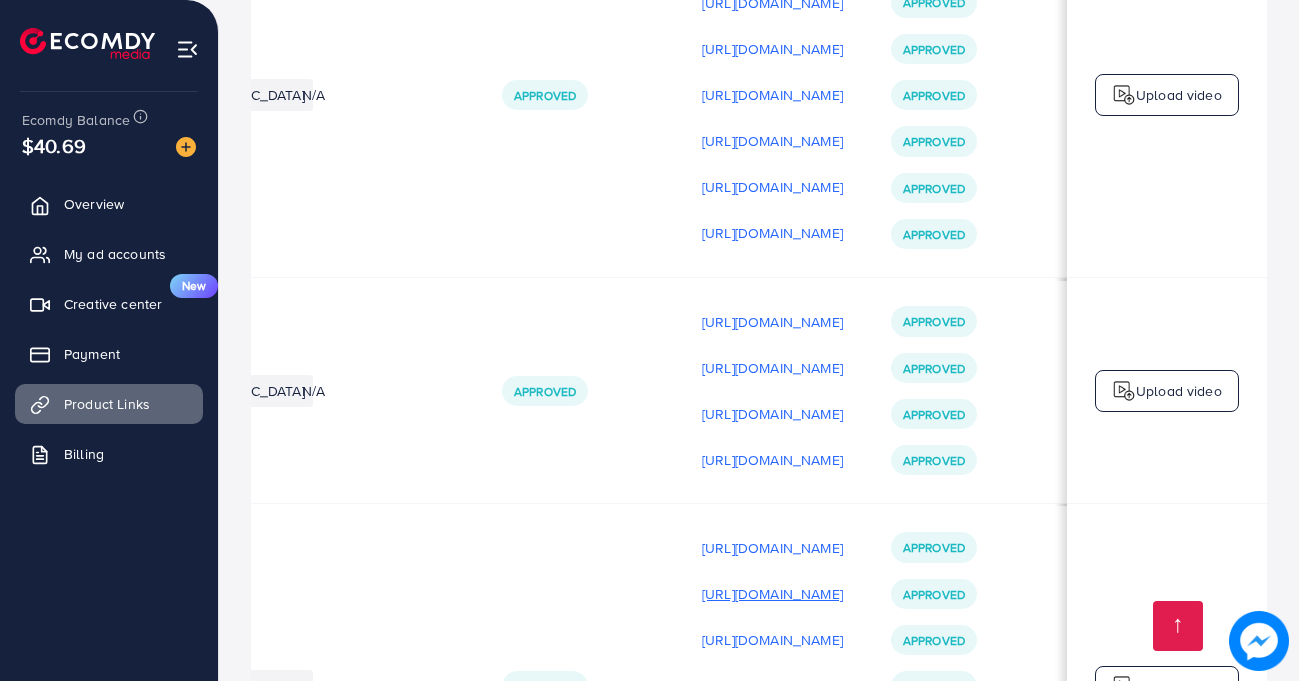 scroll, scrollTop: 4128, scrollLeft: 0, axis: vertical 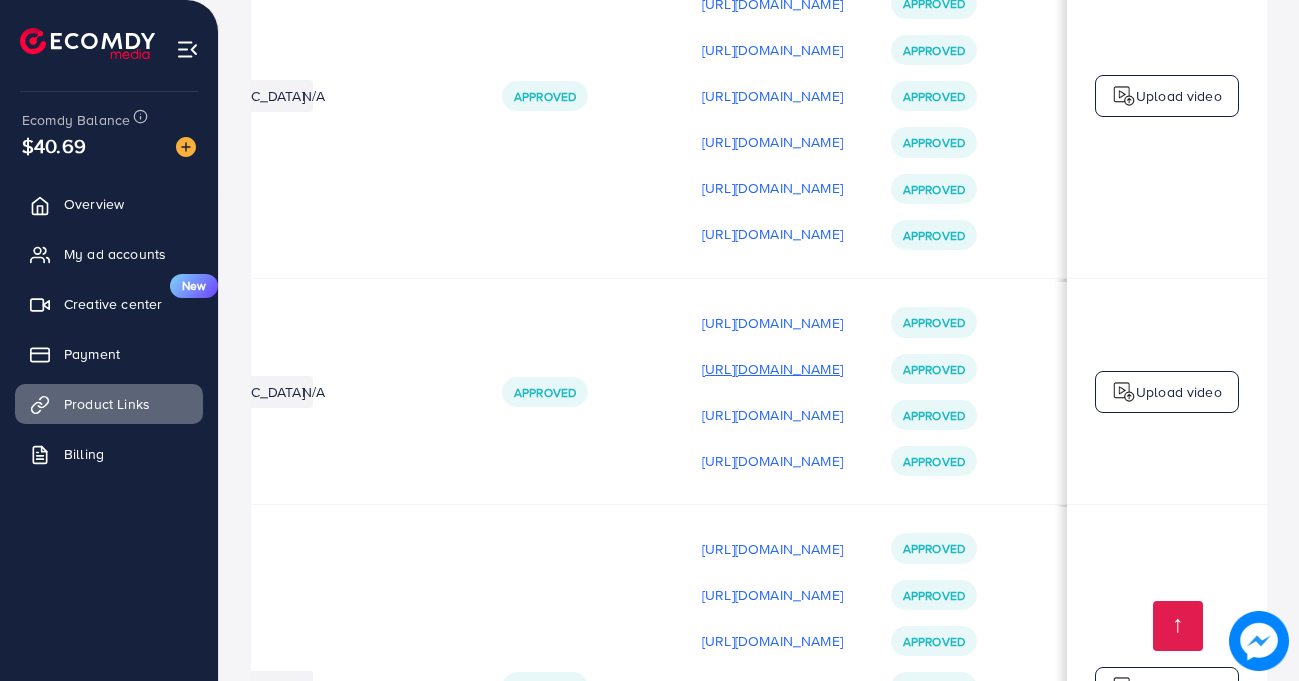 click on "[URL][DOMAIN_NAME]" at bounding box center [772, 369] 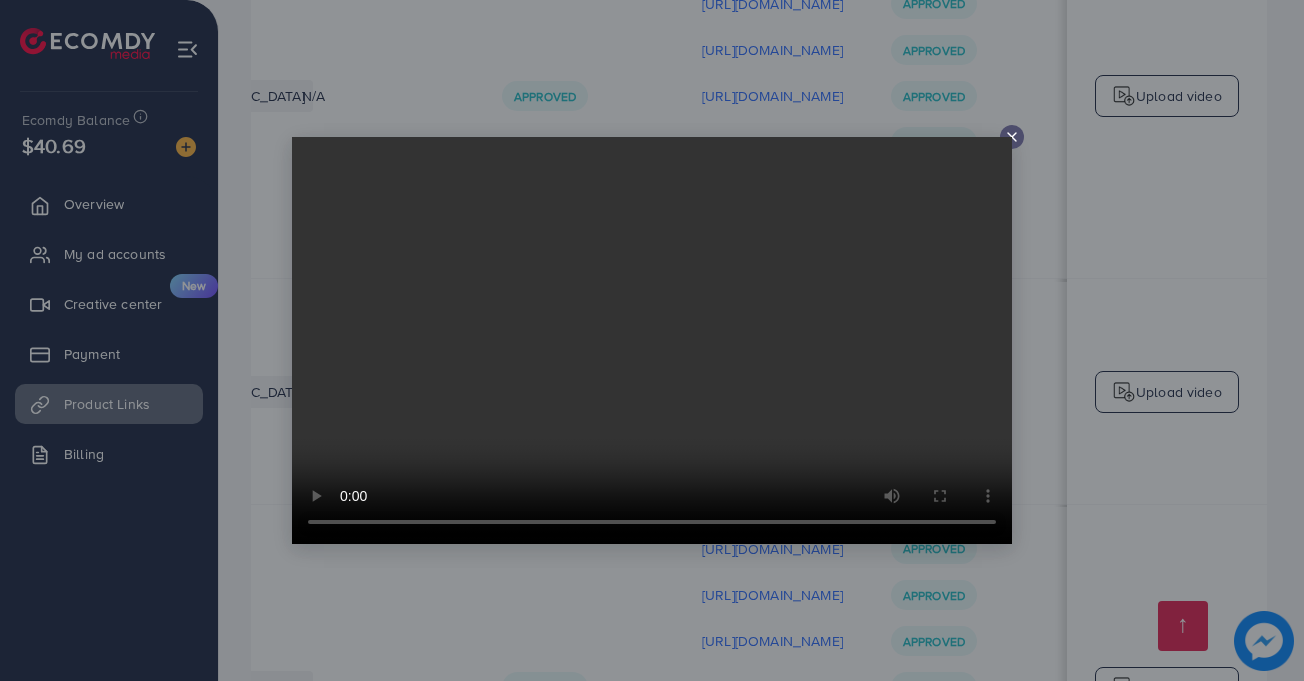 click at bounding box center [1012, 137] 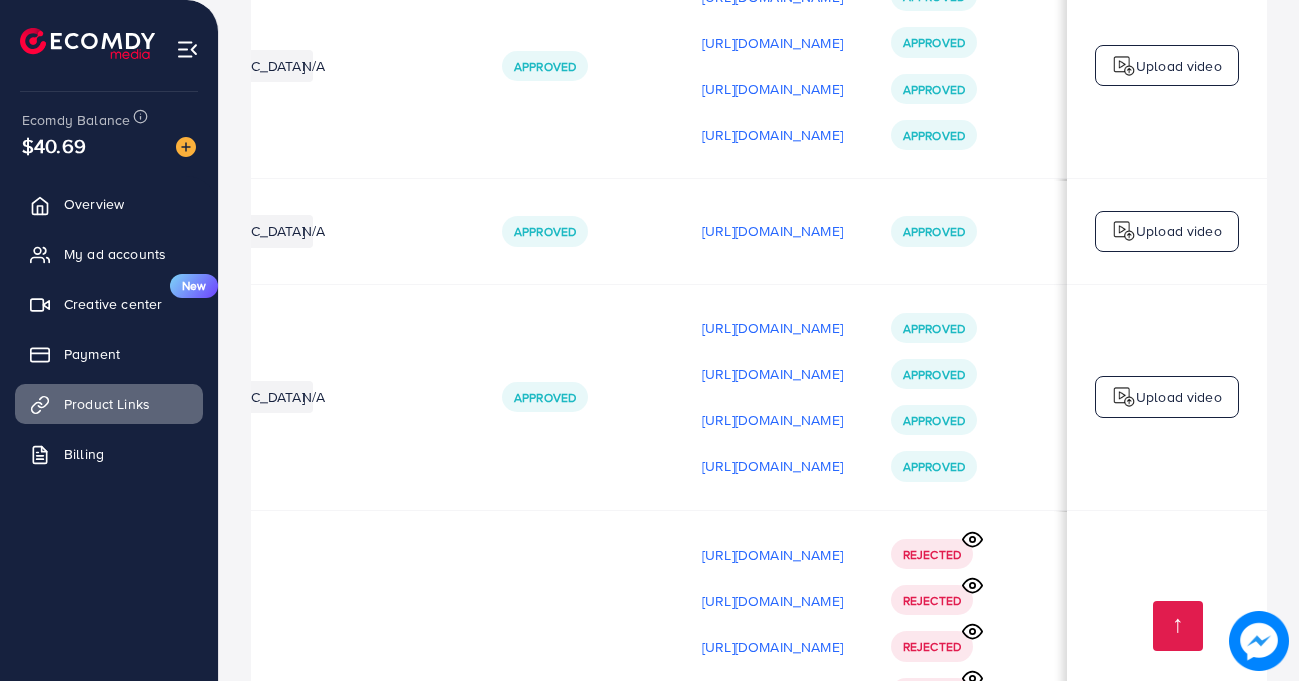 scroll, scrollTop: 3119, scrollLeft: 0, axis: vertical 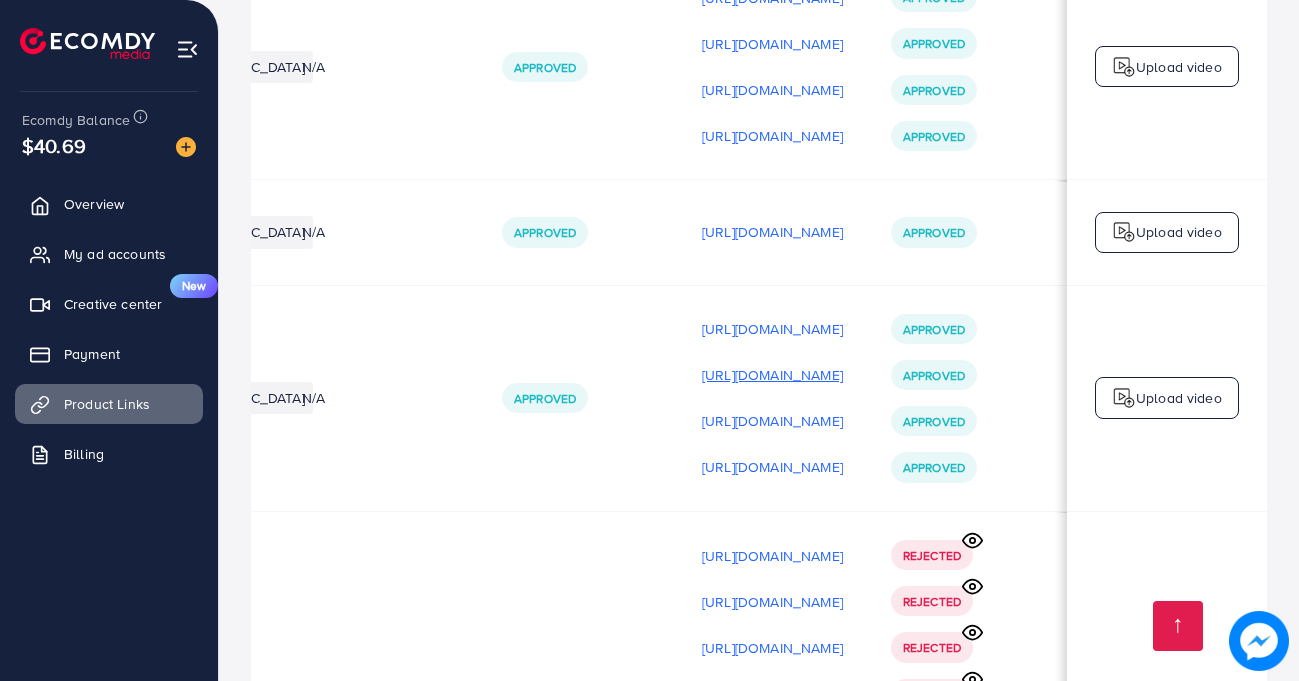 click on "[URL][DOMAIN_NAME]" at bounding box center (772, 375) 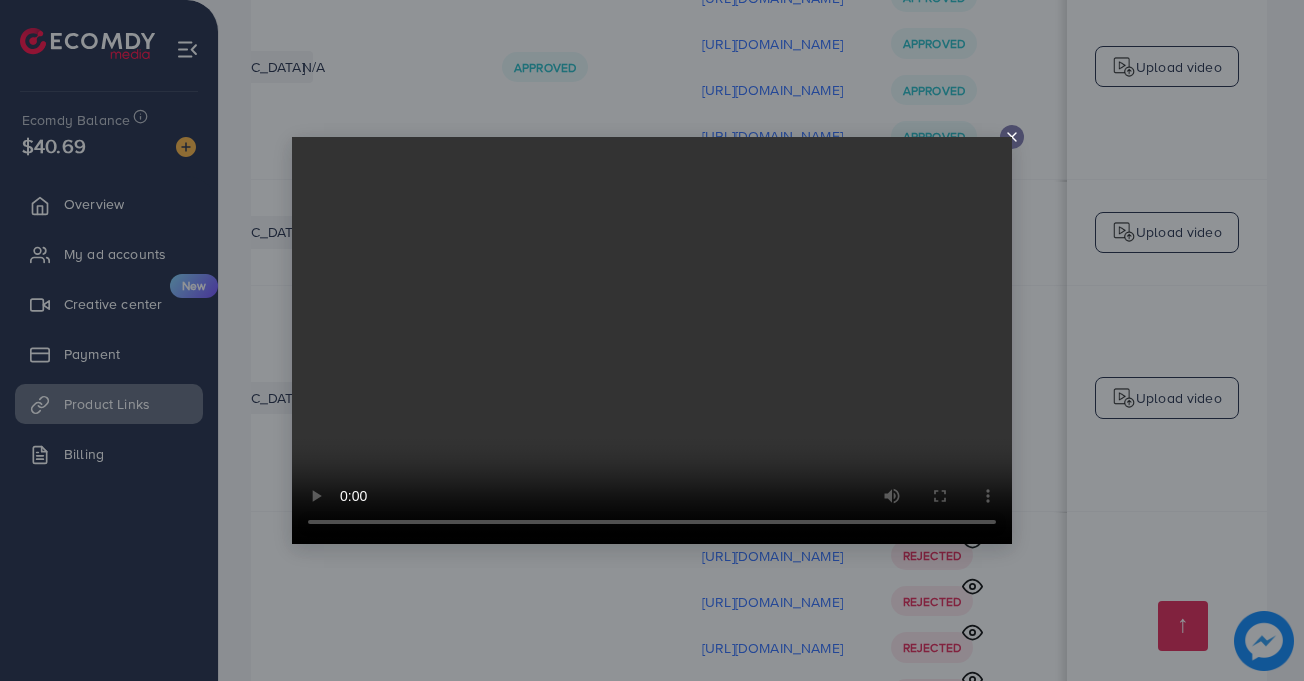 click 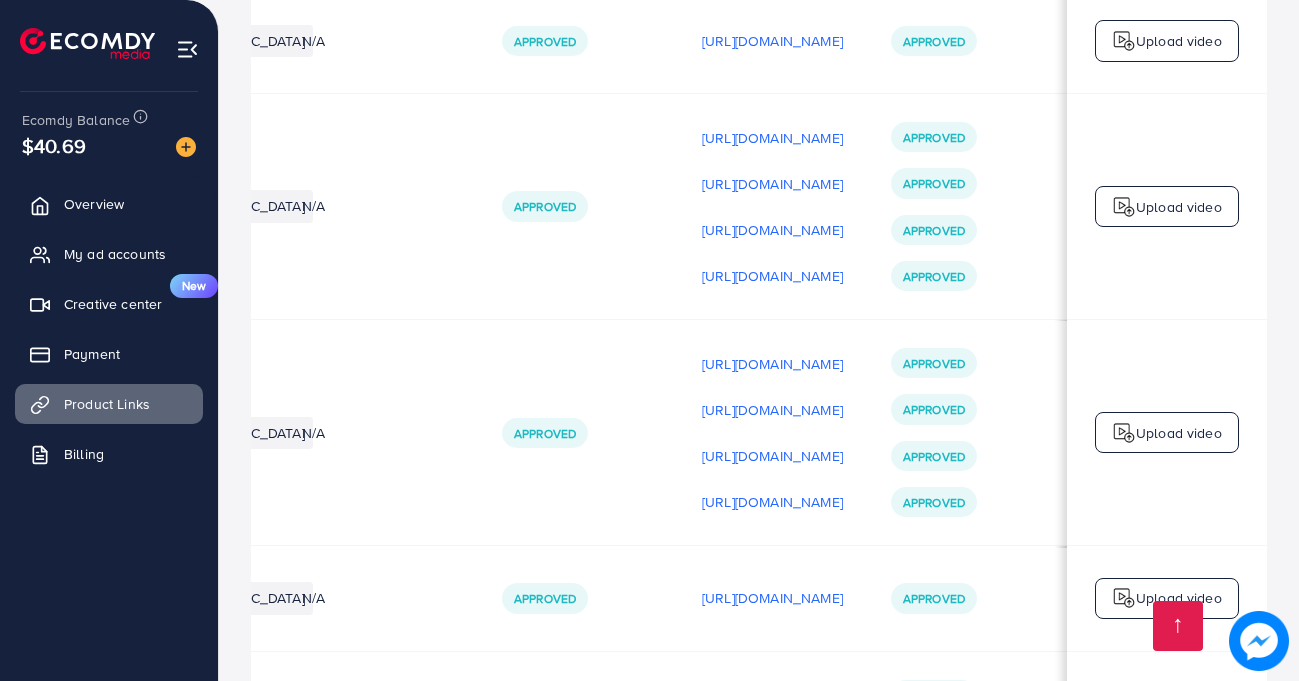 scroll, scrollTop: 2745, scrollLeft: 0, axis: vertical 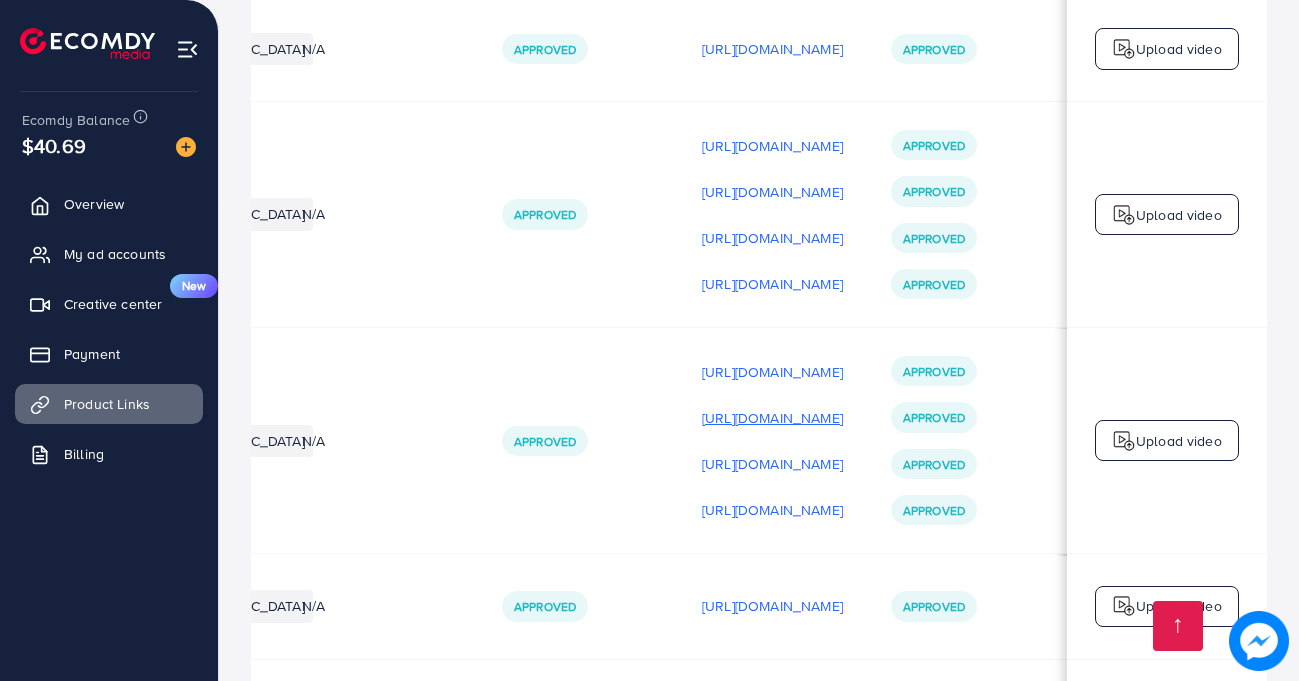 click on "[URL][DOMAIN_NAME]" at bounding box center (772, 418) 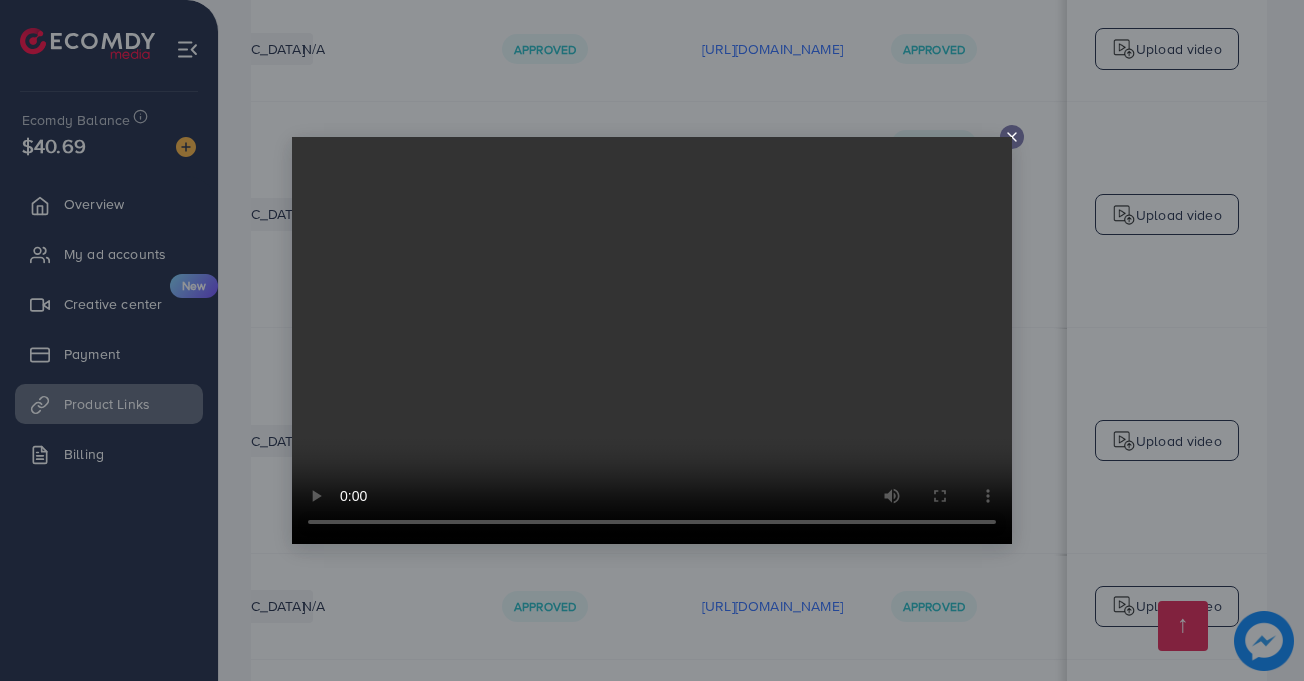 click 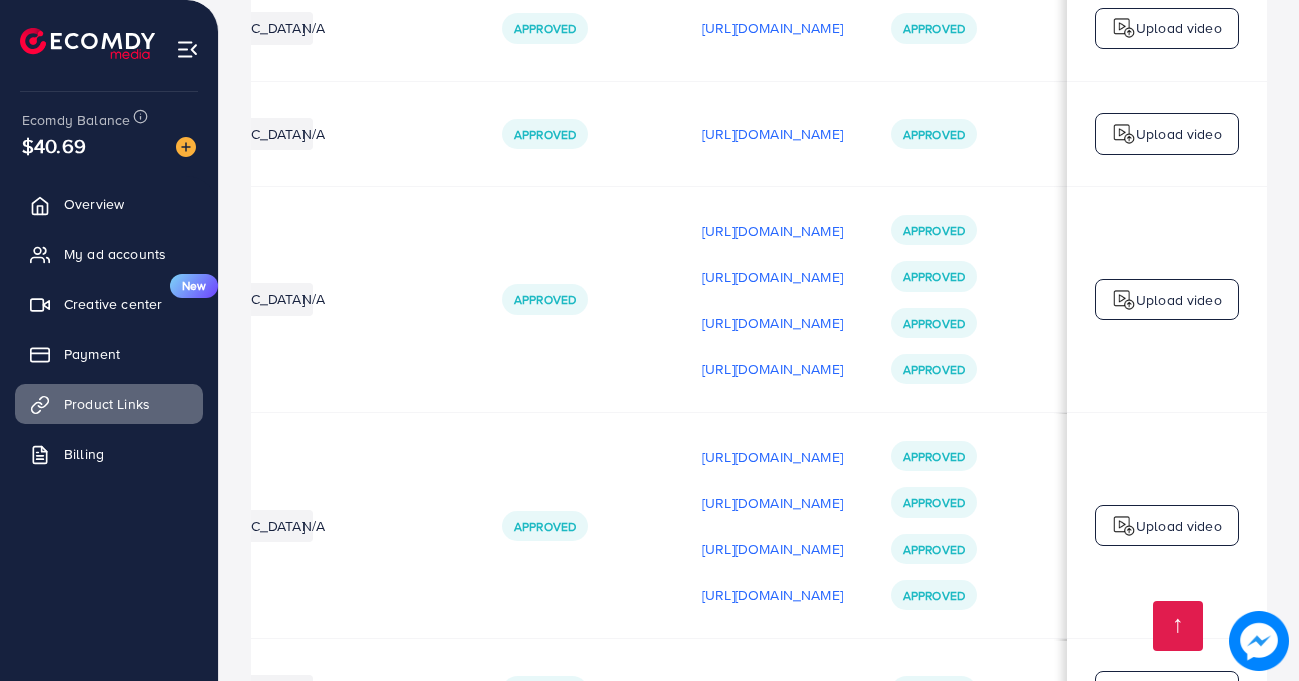 scroll, scrollTop: 2625, scrollLeft: 0, axis: vertical 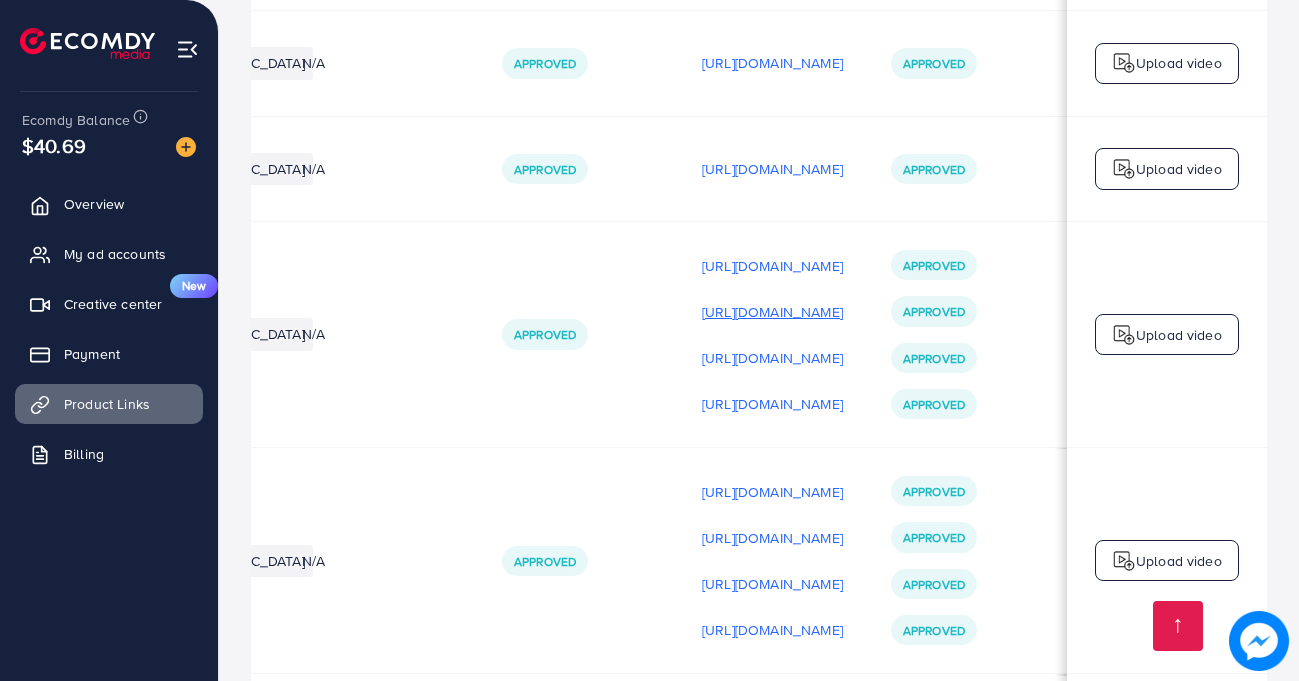 click on "[URL][DOMAIN_NAME]" at bounding box center [772, 312] 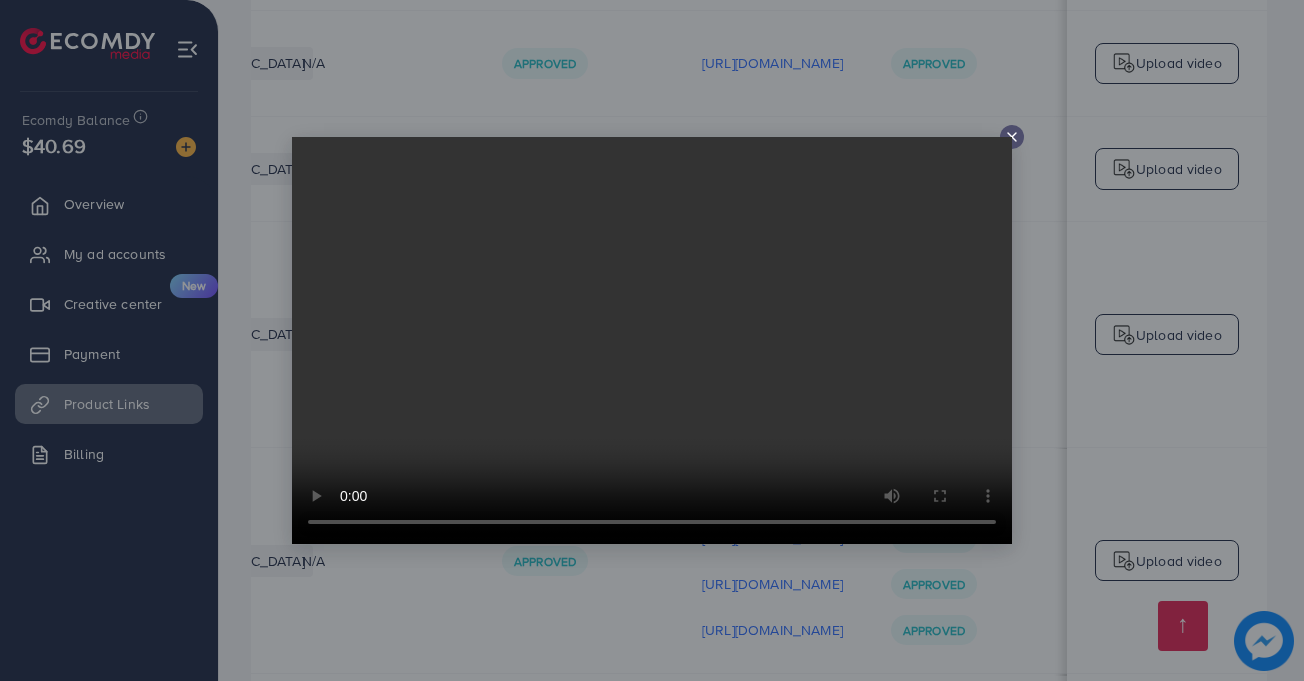 click 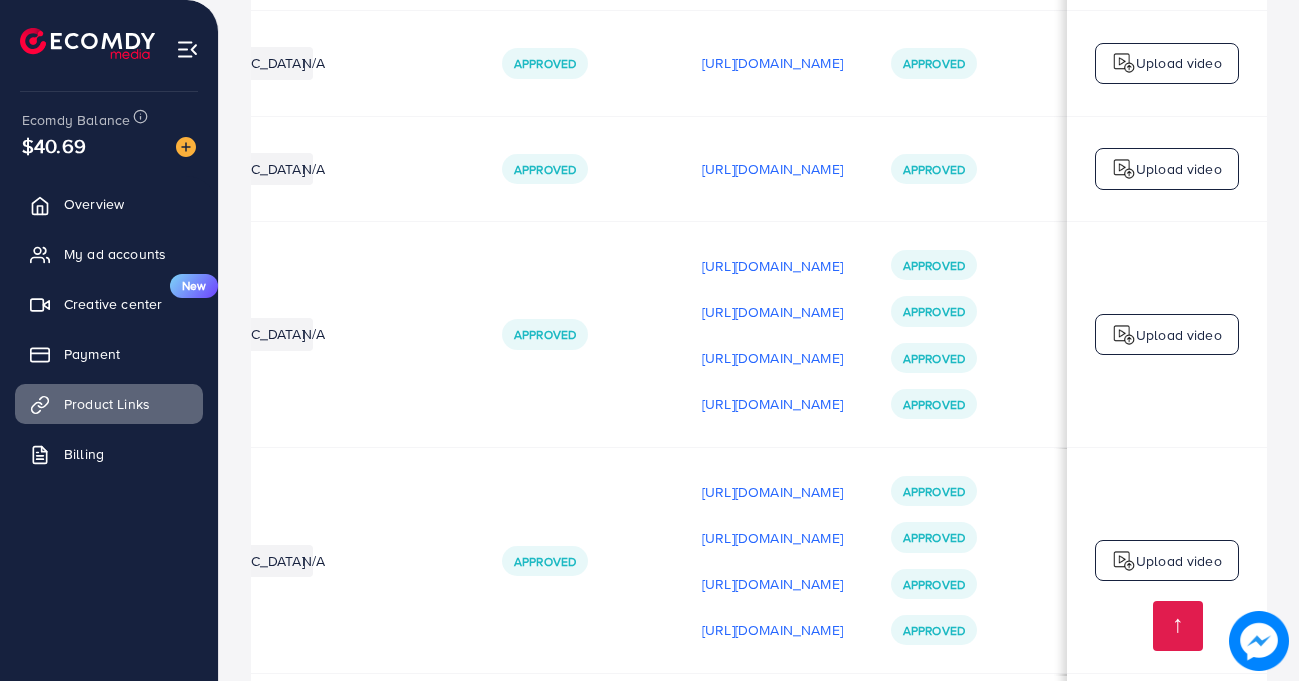click on "Approved Approved Approved Approved" at bounding box center [967, 334] 